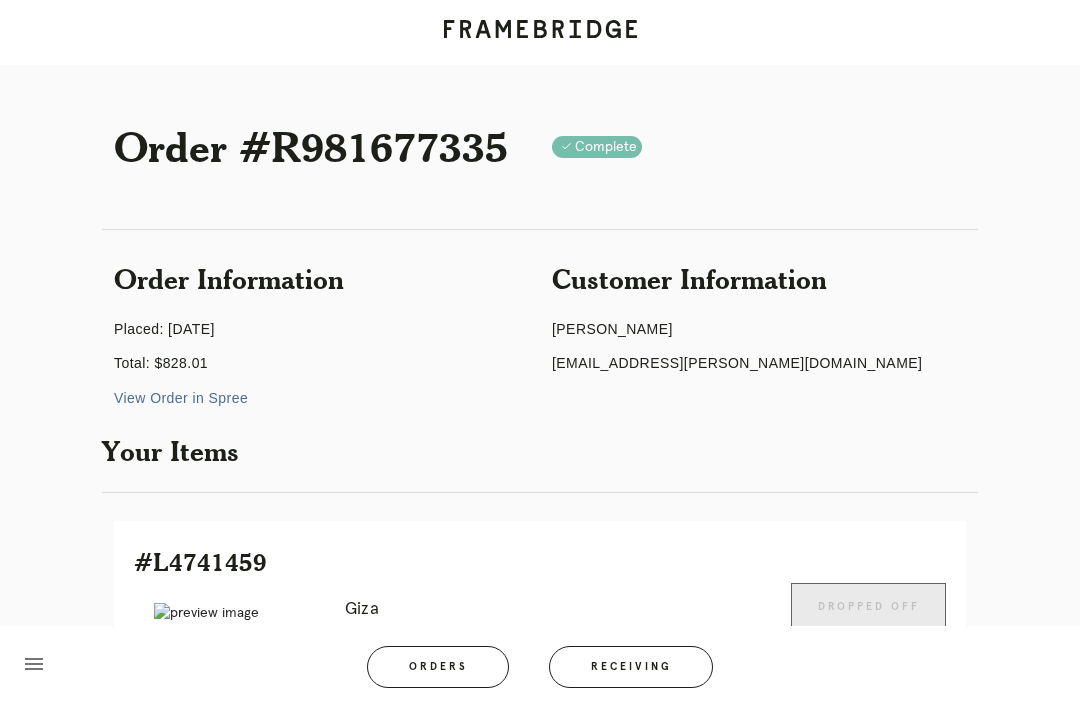 scroll, scrollTop: 83, scrollLeft: 0, axis: vertical 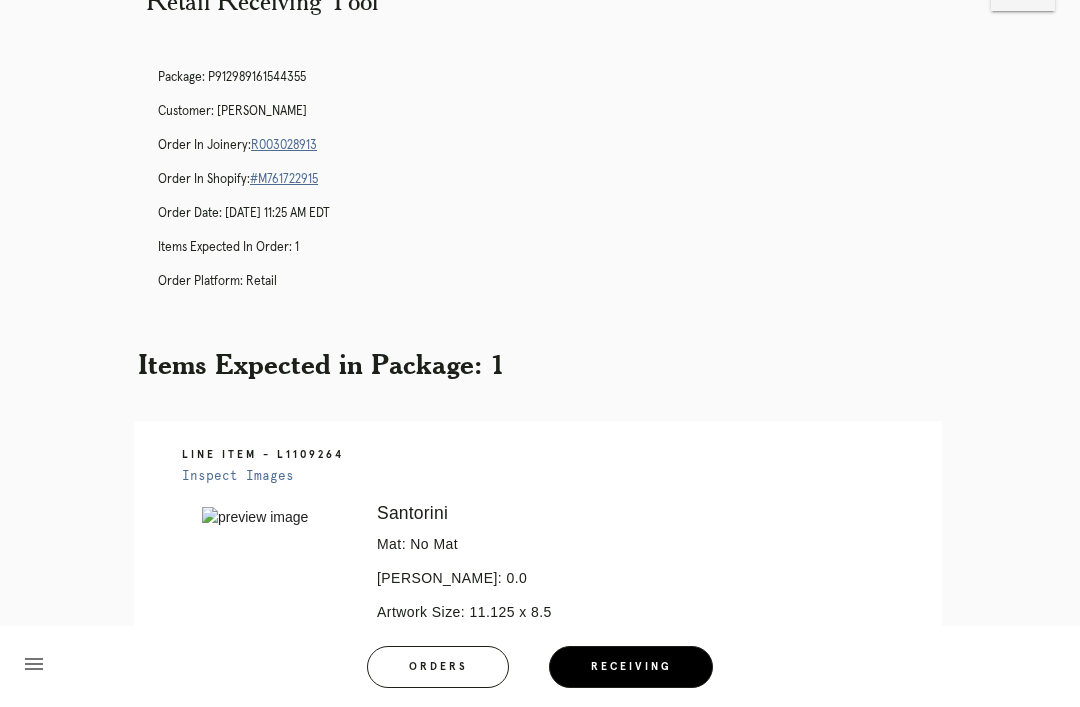 click on "Orders" at bounding box center (438, 667) 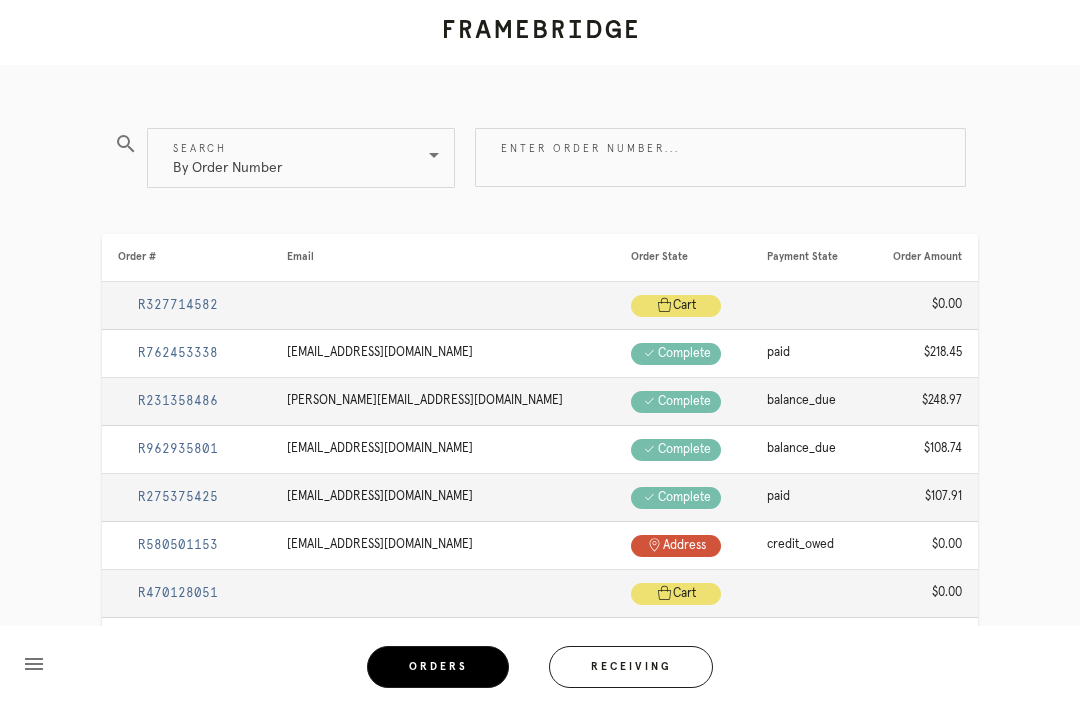 click on "Receiving" at bounding box center [631, 667] 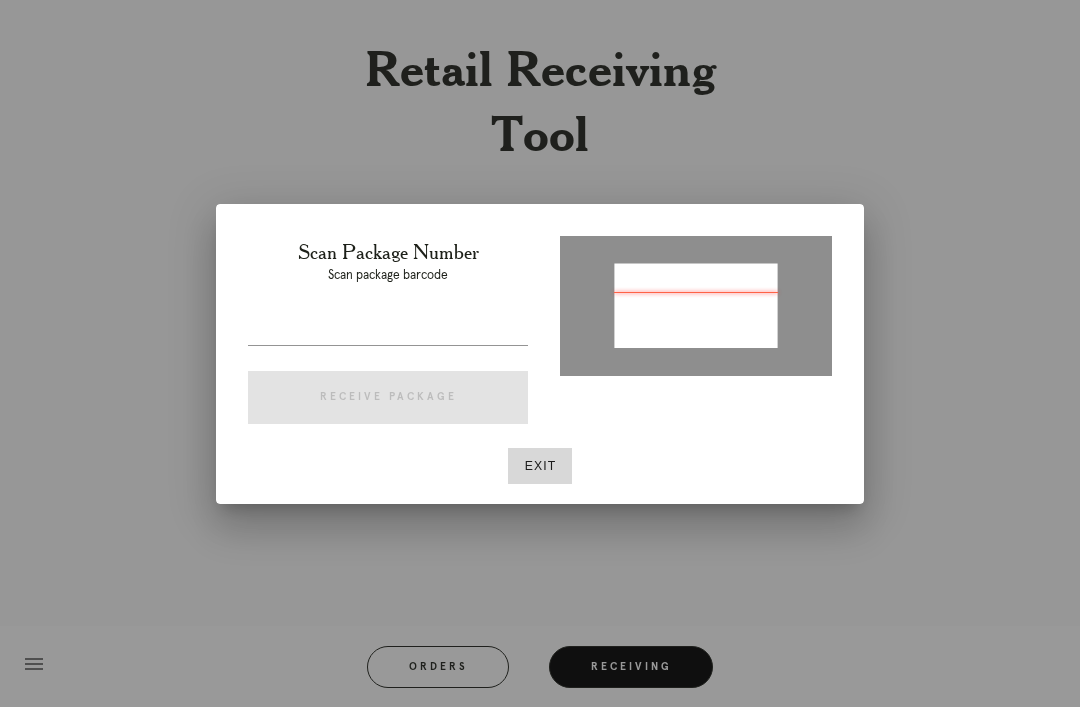 type on "P823098085010813" 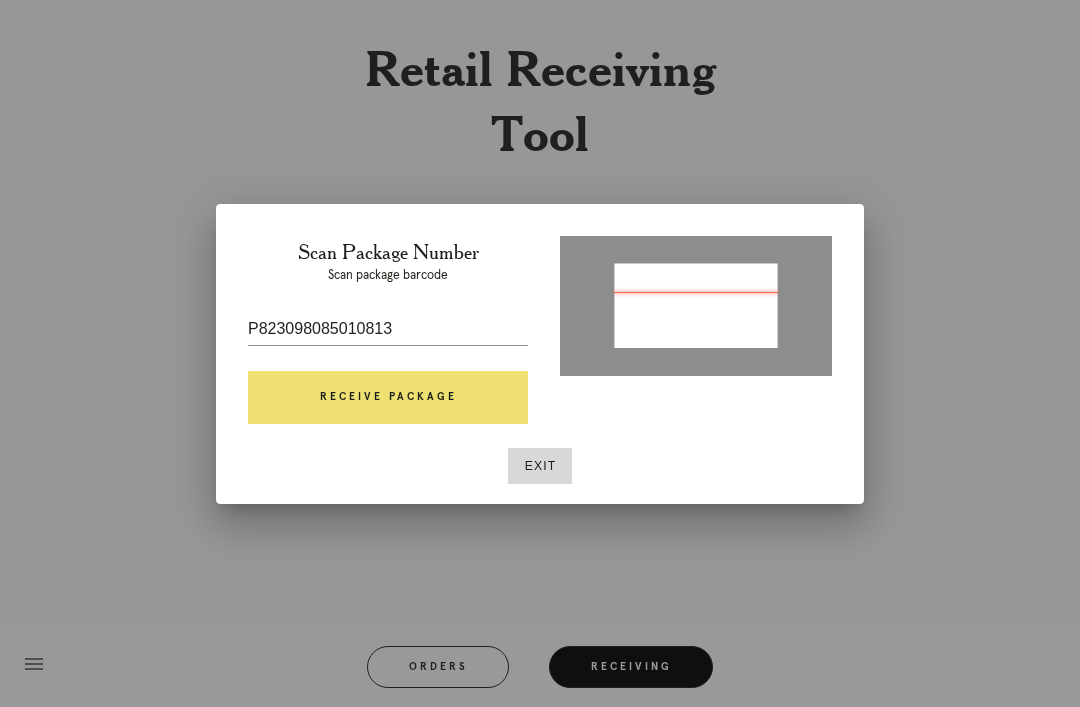 click on "Receive Package" at bounding box center [388, 398] 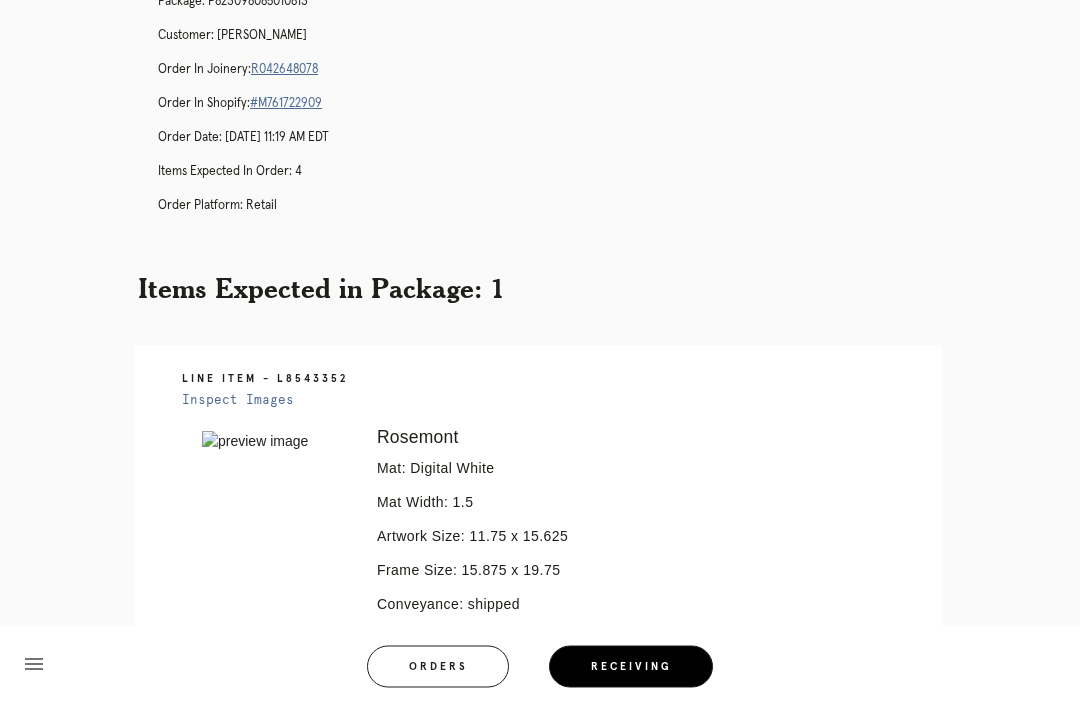 scroll, scrollTop: 128, scrollLeft: 0, axis: vertical 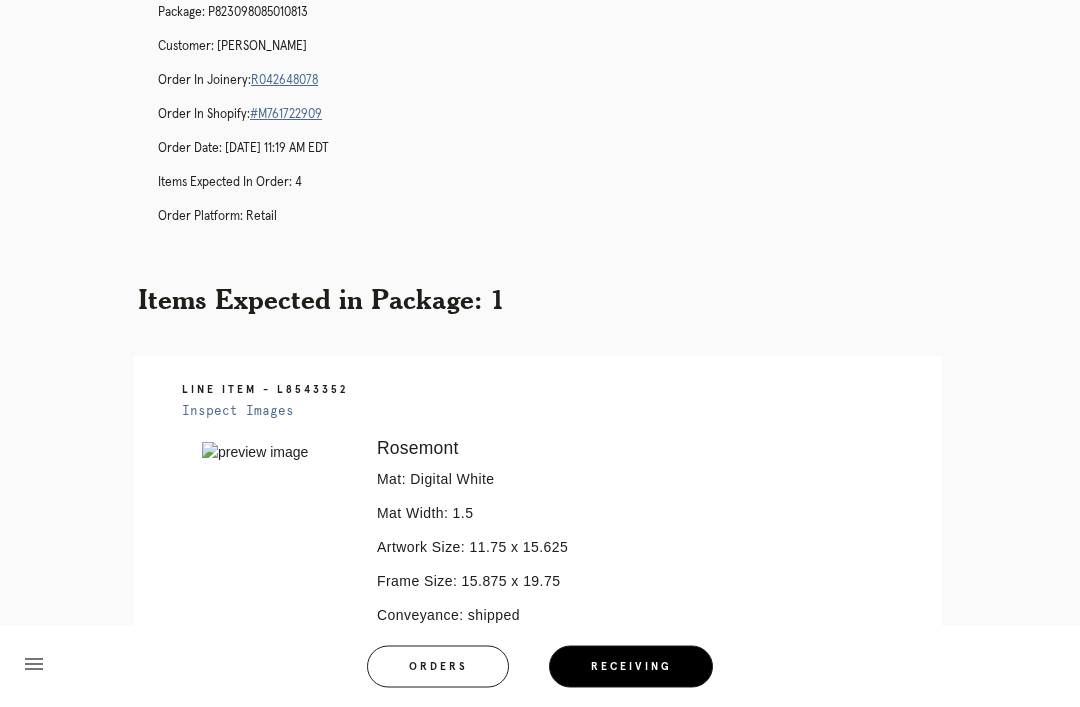 click on "R042648078" at bounding box center (284, 81) 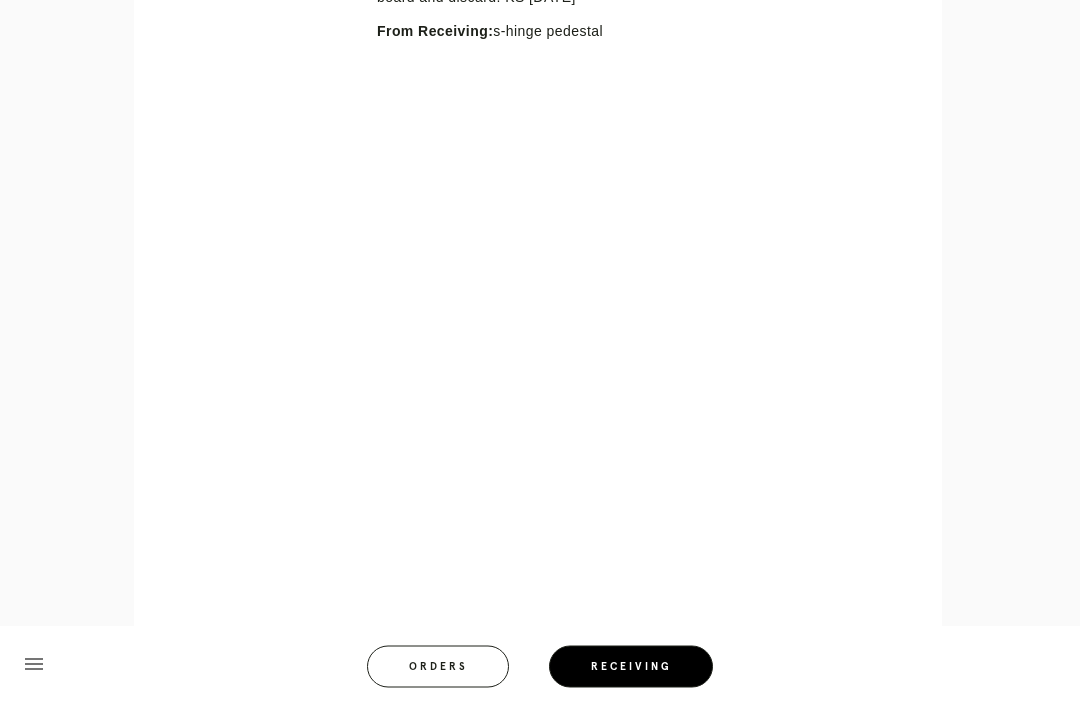 scroll, scrollTop: 914, scrollLeft: 0, axis: vertical 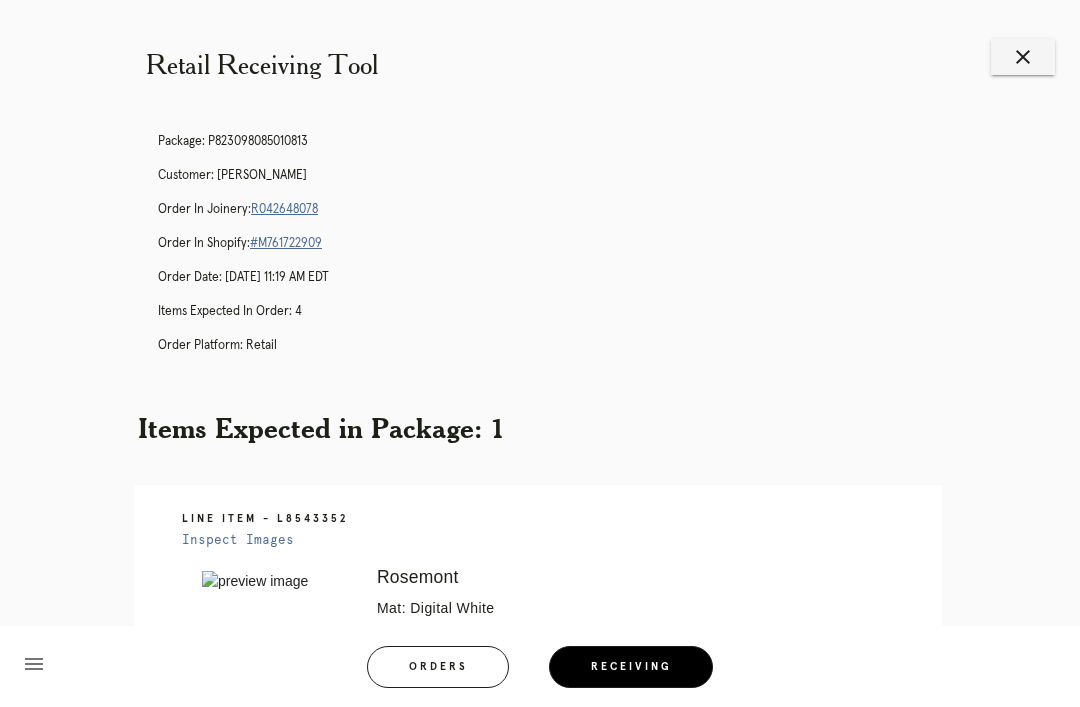 click on "R042648078" at bounding box center (284, 209) 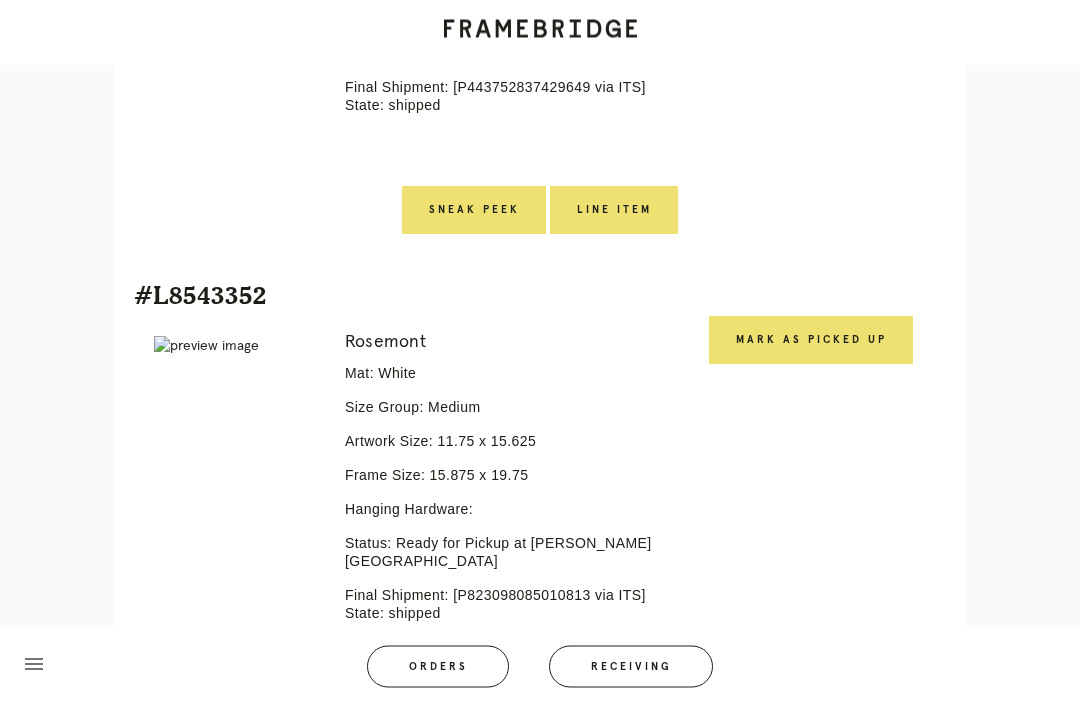 scroll, scrollTop: 1803, scrollLeft: 0, axis: vertical 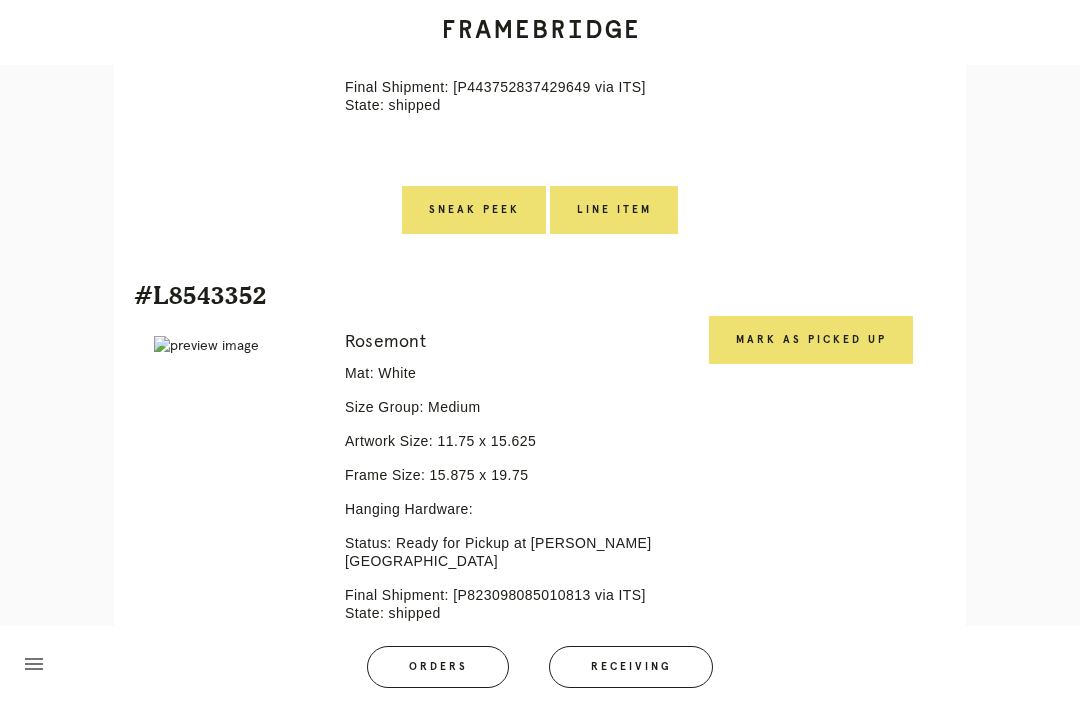click on "Receiving" at bounding box center [631, 667] 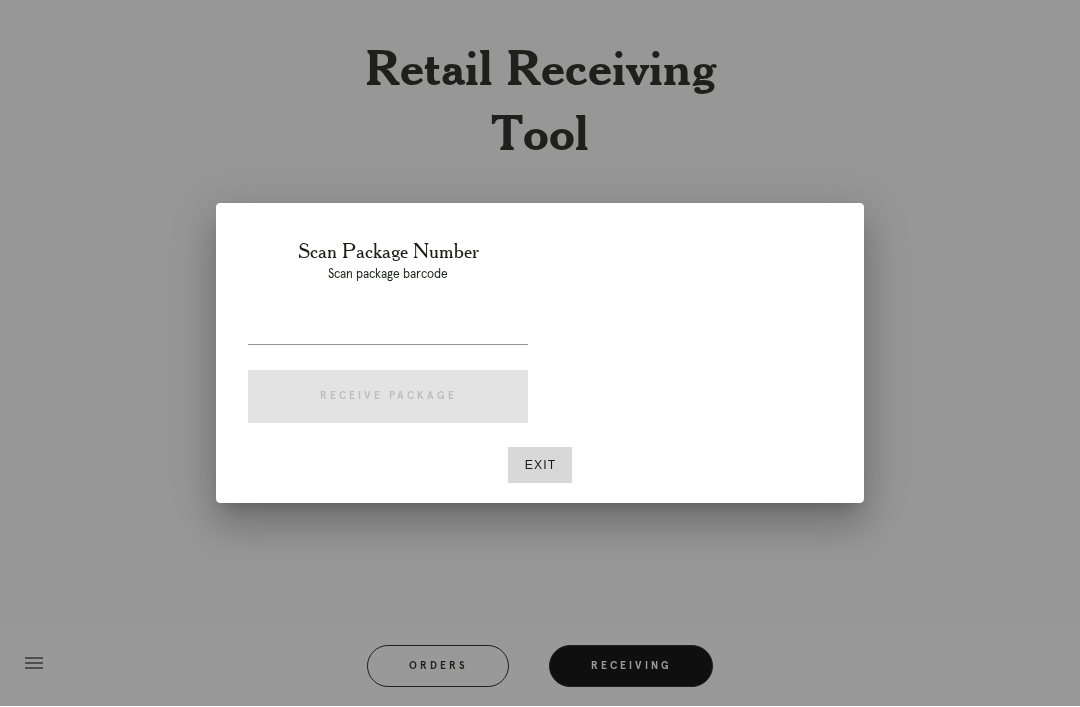scroll, scrollTop: 64, scrollLeft: 0, axis: vertical 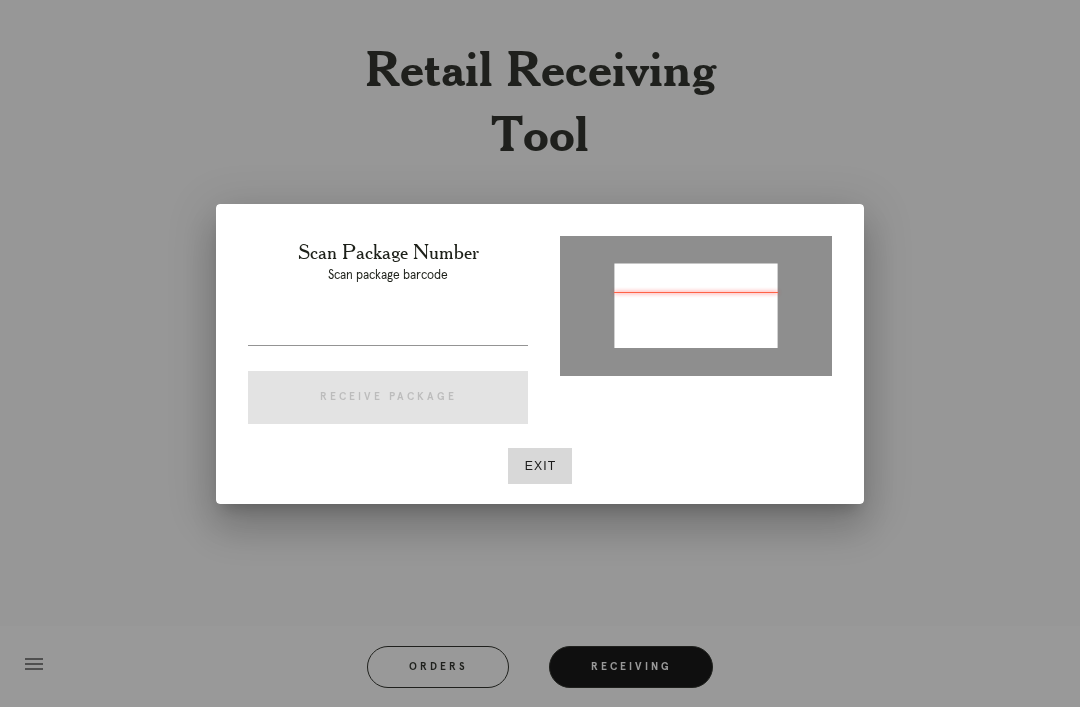 type on "P724729358031256" 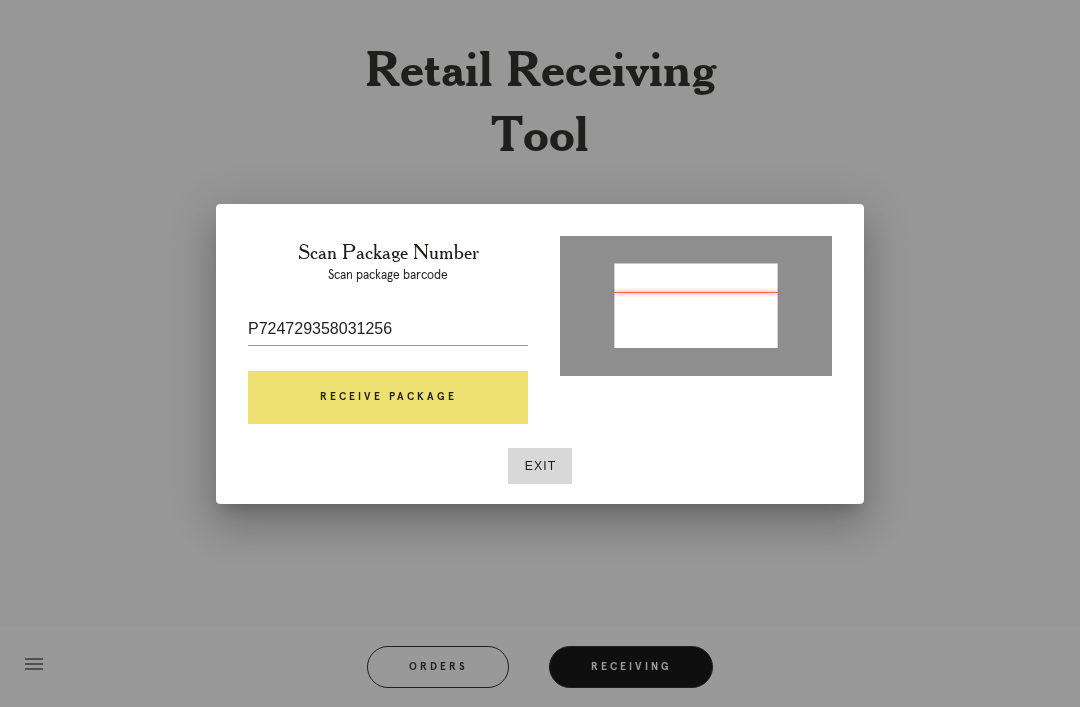 click on "Receive Package" at bounding box center (388, 398) 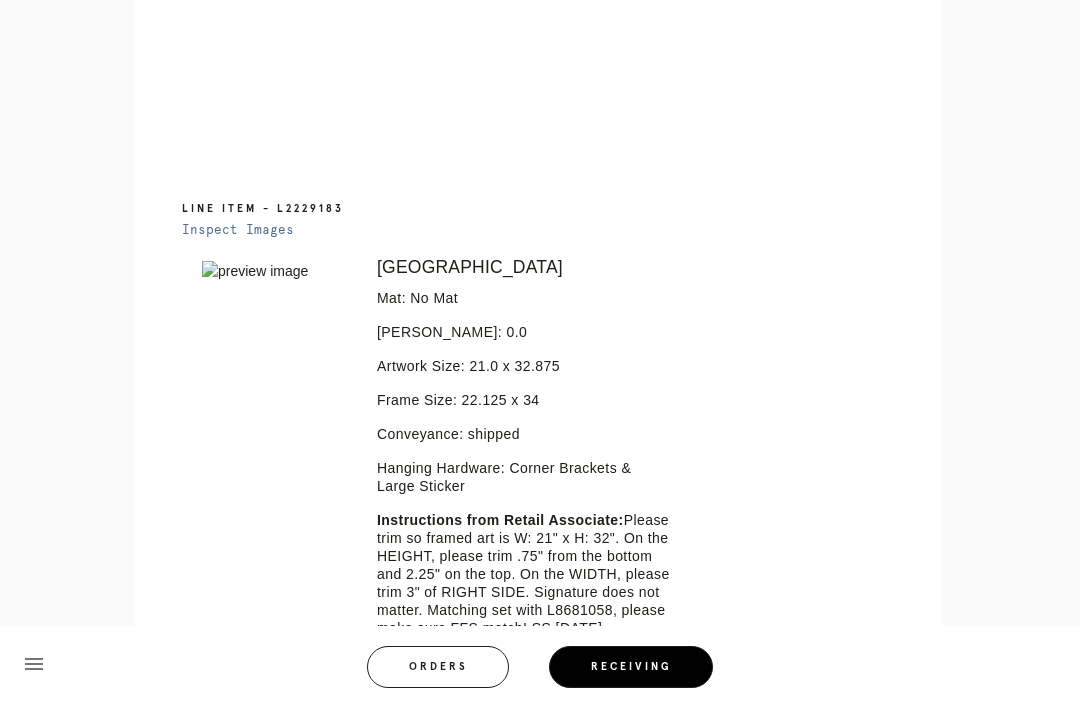 scroll, scrollTop: 975, scrollLeft: 0, axis: vertical 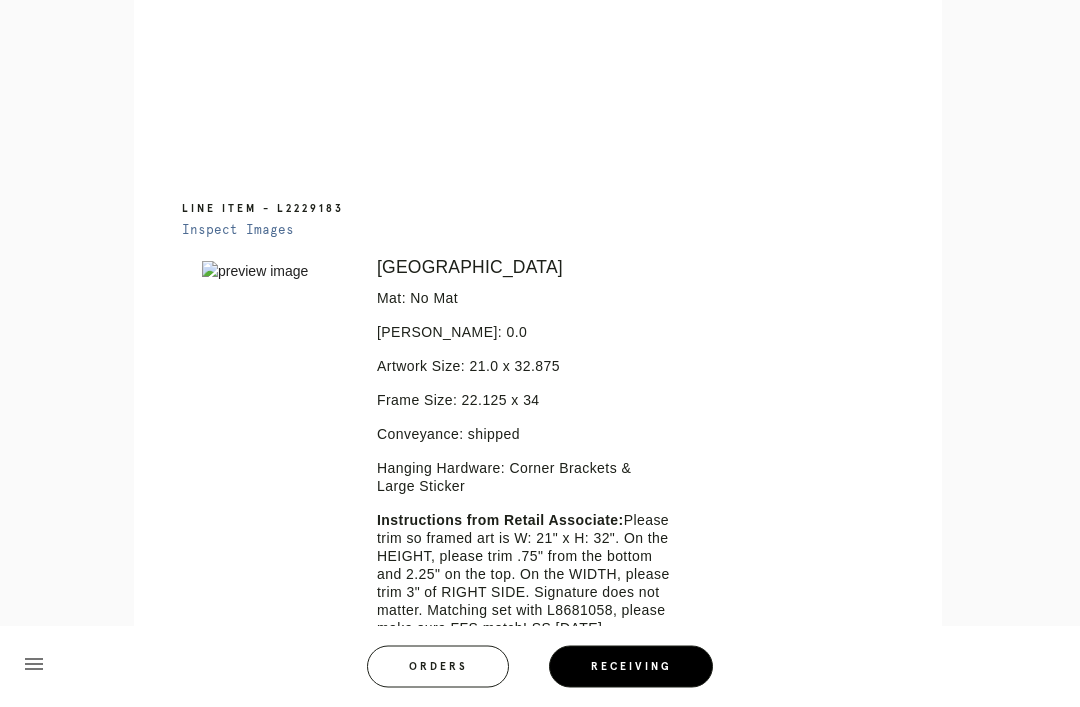click at bounding box center (275, 272) 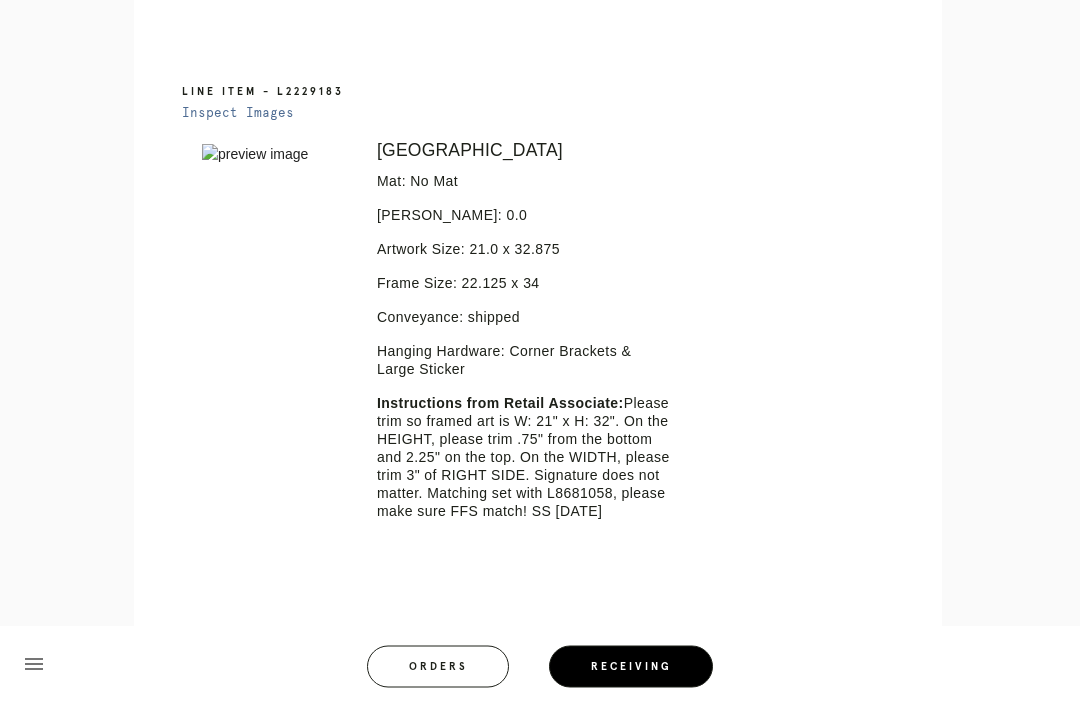 scroll, scrollTop: 1094, scrollLeft: 0, axis: vertical 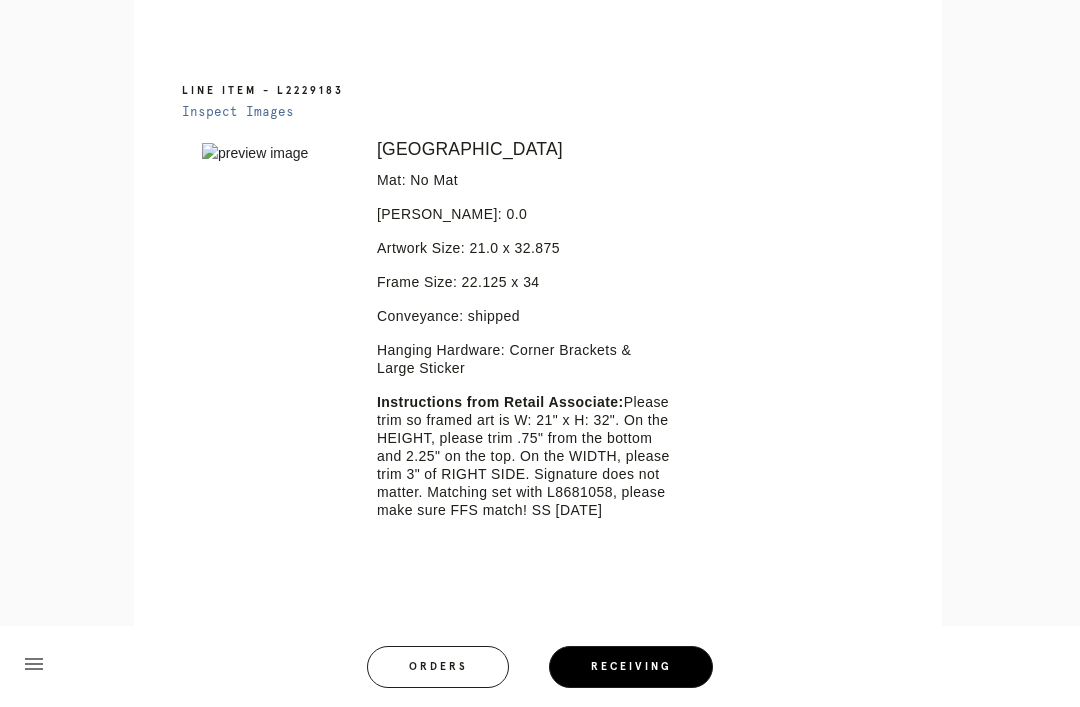 click on "Retail Receiving Tool   close   Package: P724729358031256   Customer: Caroline Yearwood
Order in Joinery:
R789418613
Order in Shopify:
#M761713016
Order Date:
06/12/2025 12:52 PM EDT
Items Expected in Order: 2   Order Platform: retail     Items Expected in Package:  2
Line Item - L8681058
Inspect Images
Error retreiving frame spec #9611539
Florence
Mat: No Mat
Mat Width: 0.0
Artwork Size:
21.0
x
32.875
Frame Size:
22.125
x
34
Conveyance: shipped
Hanging Hardware: Corner Brackets & Large Sticker
Instructions from Retail Associate:
Line Item - L2229183
Inspect Images
Error retreiving frame spec #9611549" at bounding box center [540, -114] 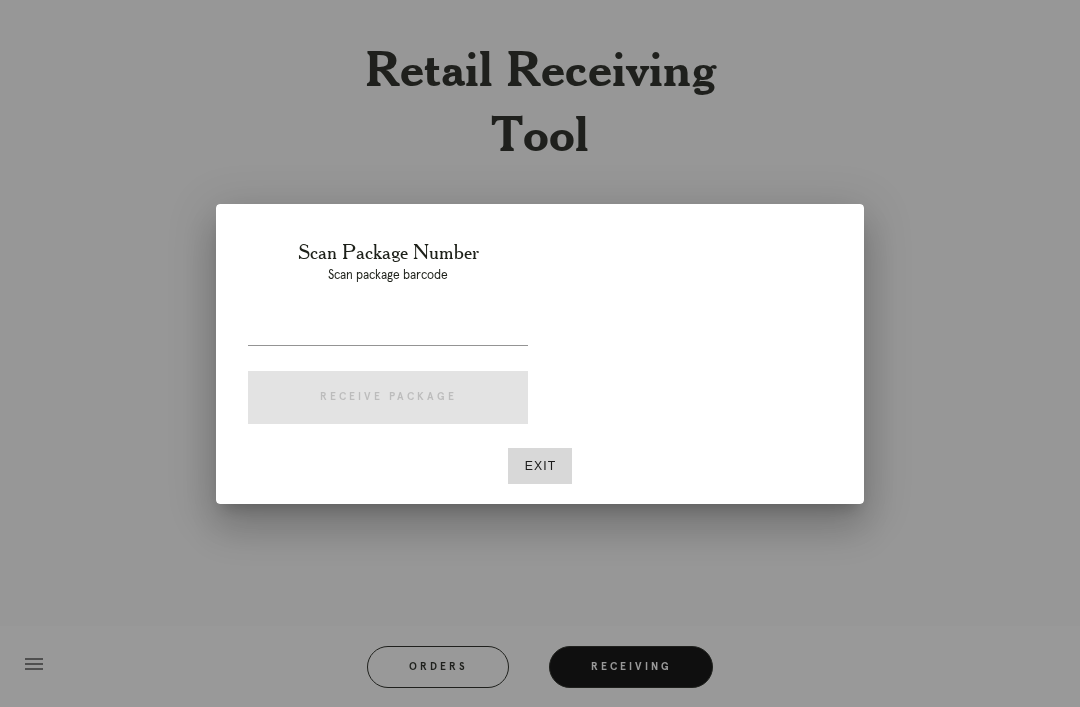 scroll, scrollTop: 307, scrollLeft: 15, axis: both 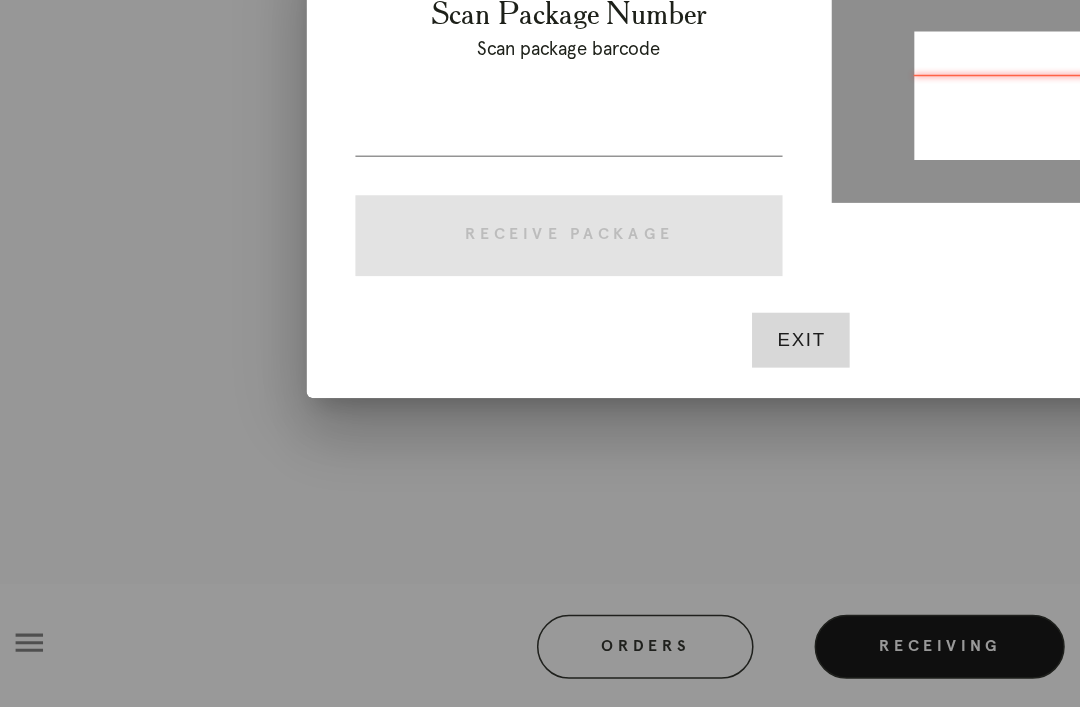 type on "P776765130623809" 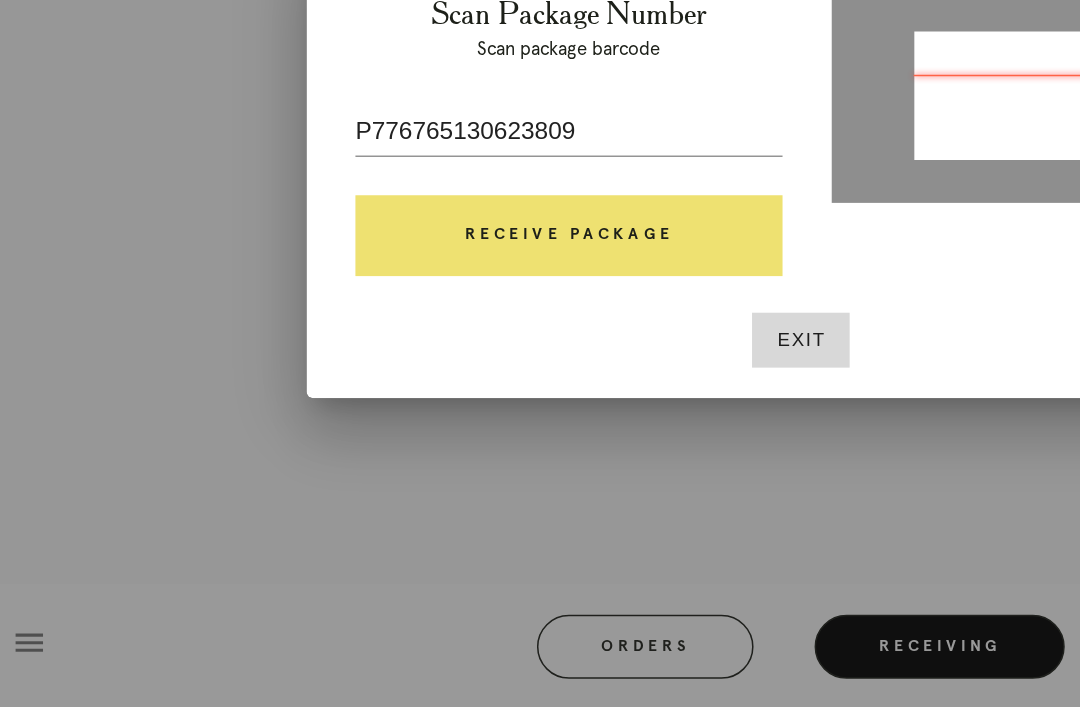 click on "Receive Package" at bounding box center [388, 398] 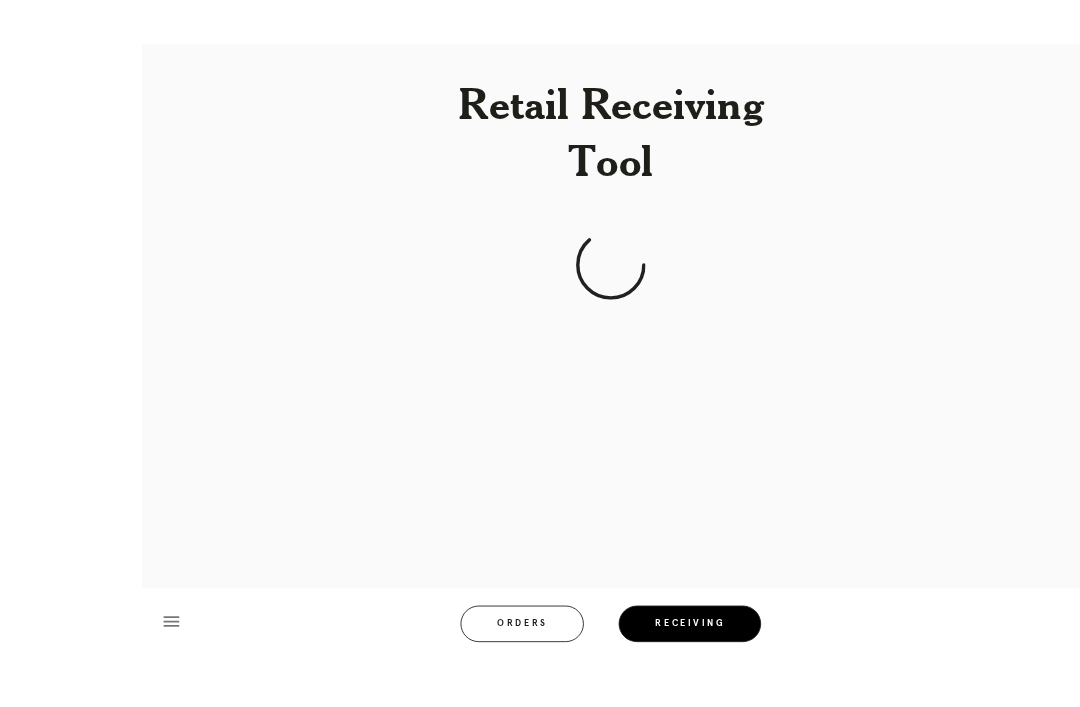 scroll, scrollTop: 56, scrollLeft: 0, axis: vertical 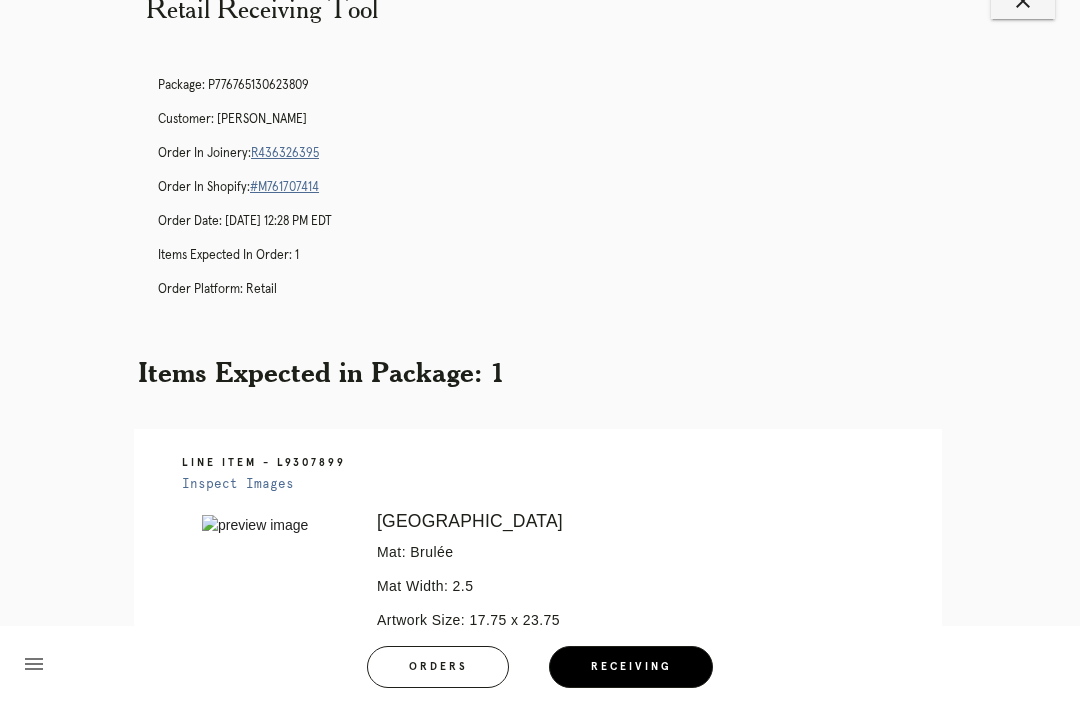 click on "R436326395" at bounding box center (285, 153) 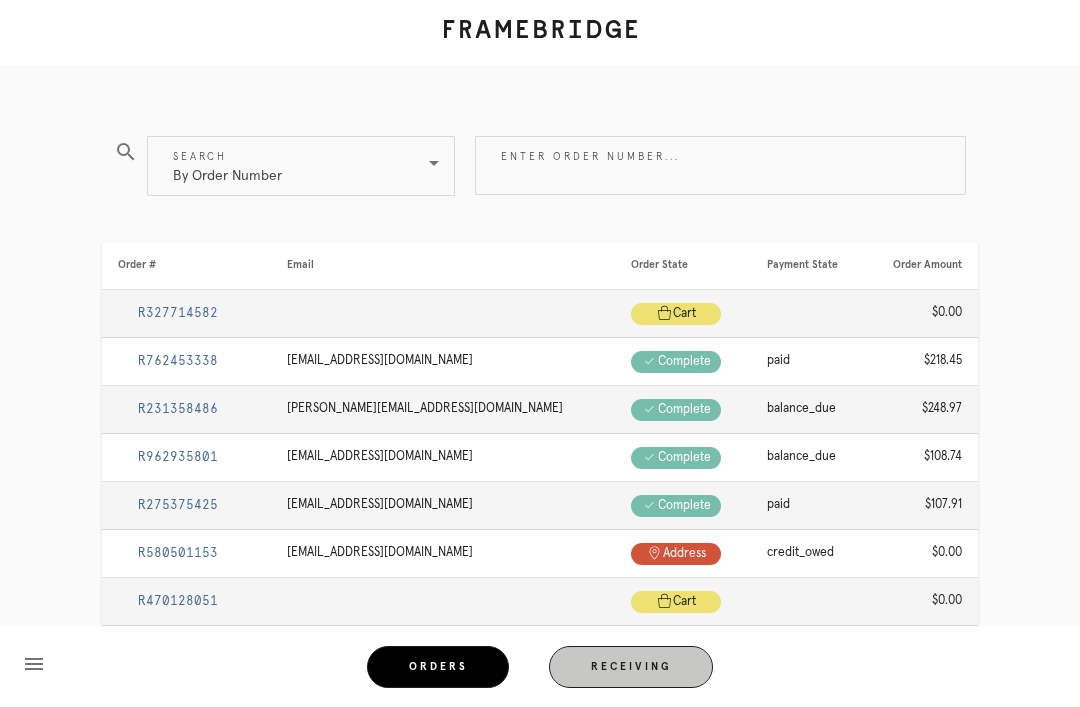 click on "menu
Orders
Receiving
Logged in as:   karen.sirmenis@framebridge.com   Myers Park
Logout" at bounding box center [540, 673] 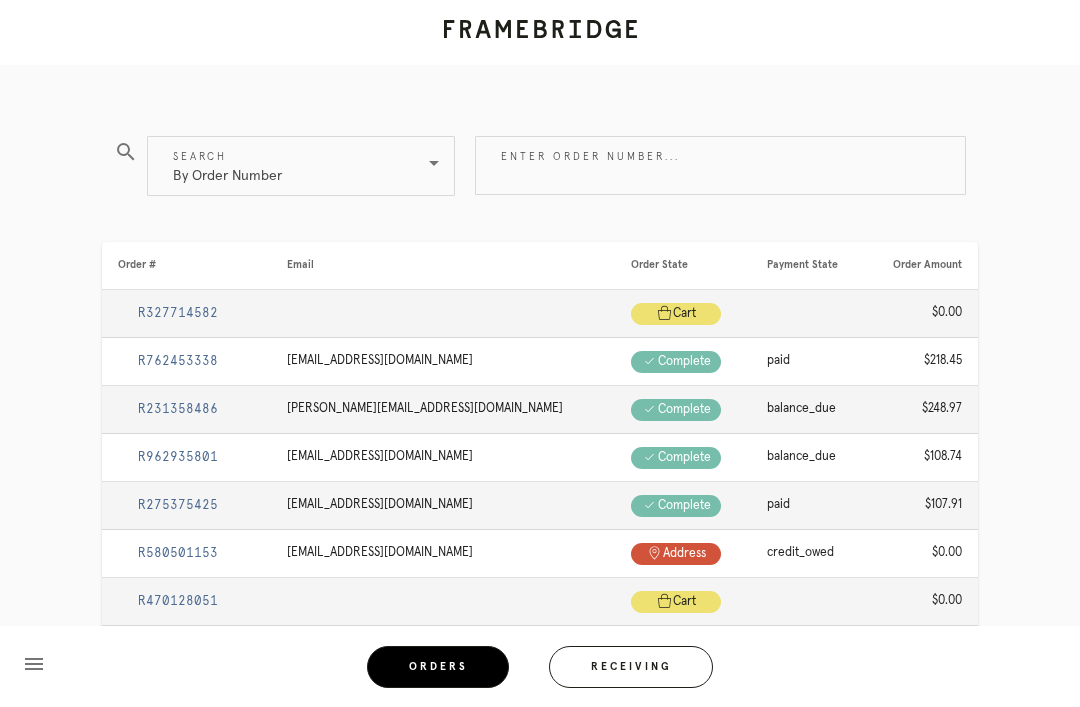 click on "Receiving" at bounding box center [631, 667] 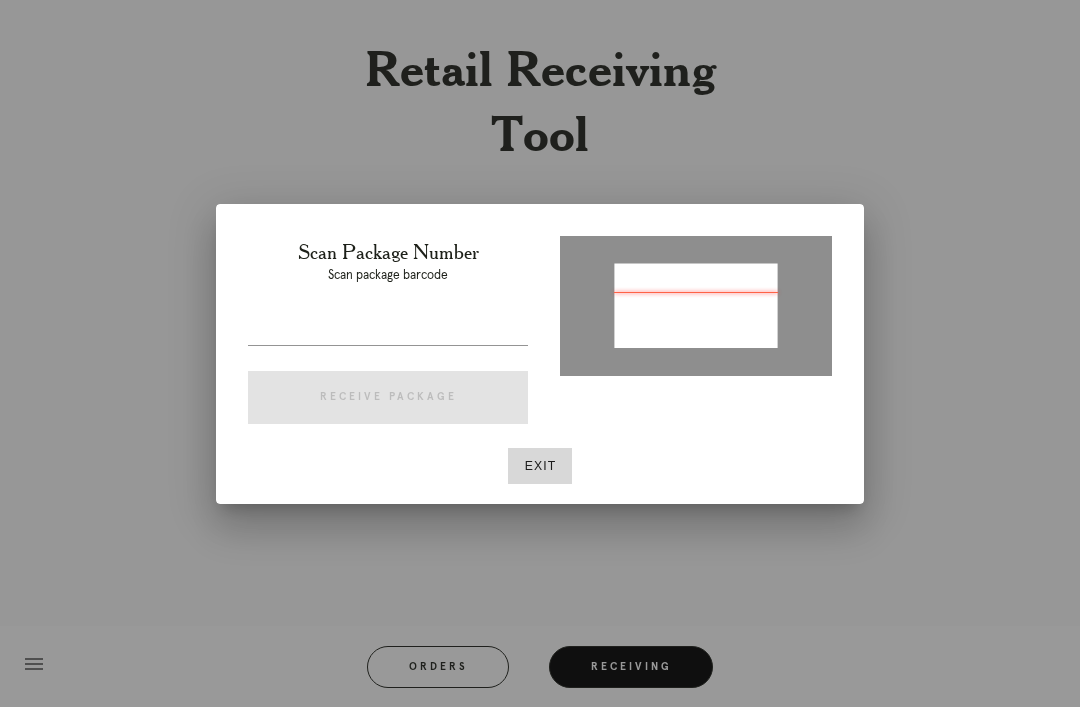 type on "P724729358031256" 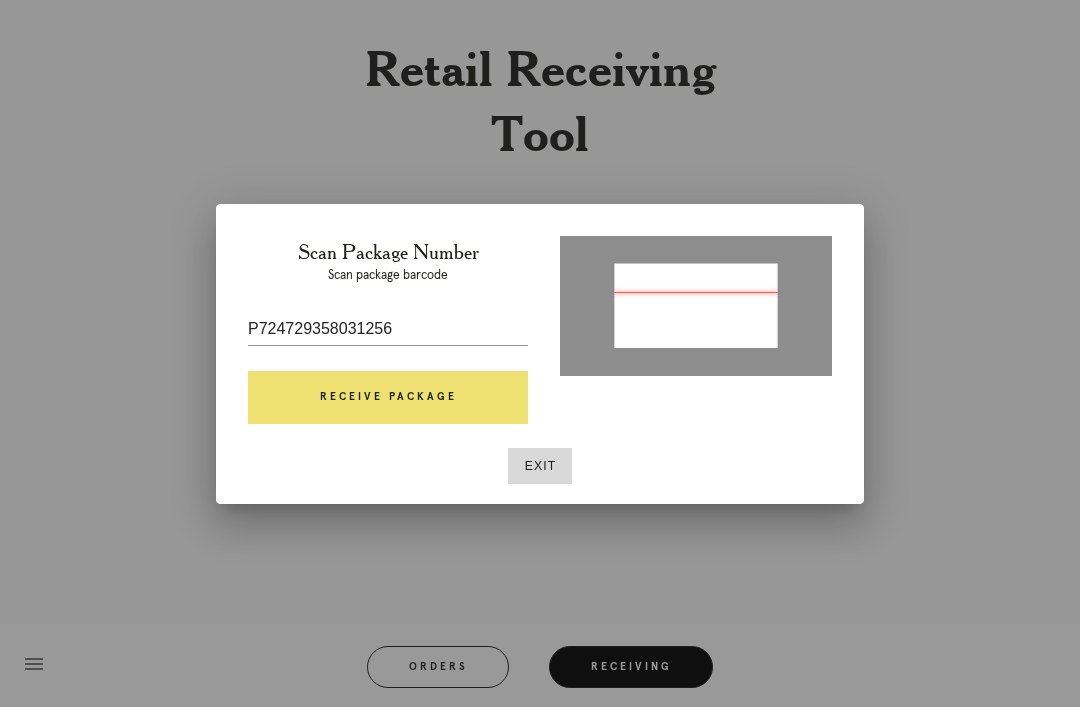 click on "Receive Package" at bounding box center [388, 398] 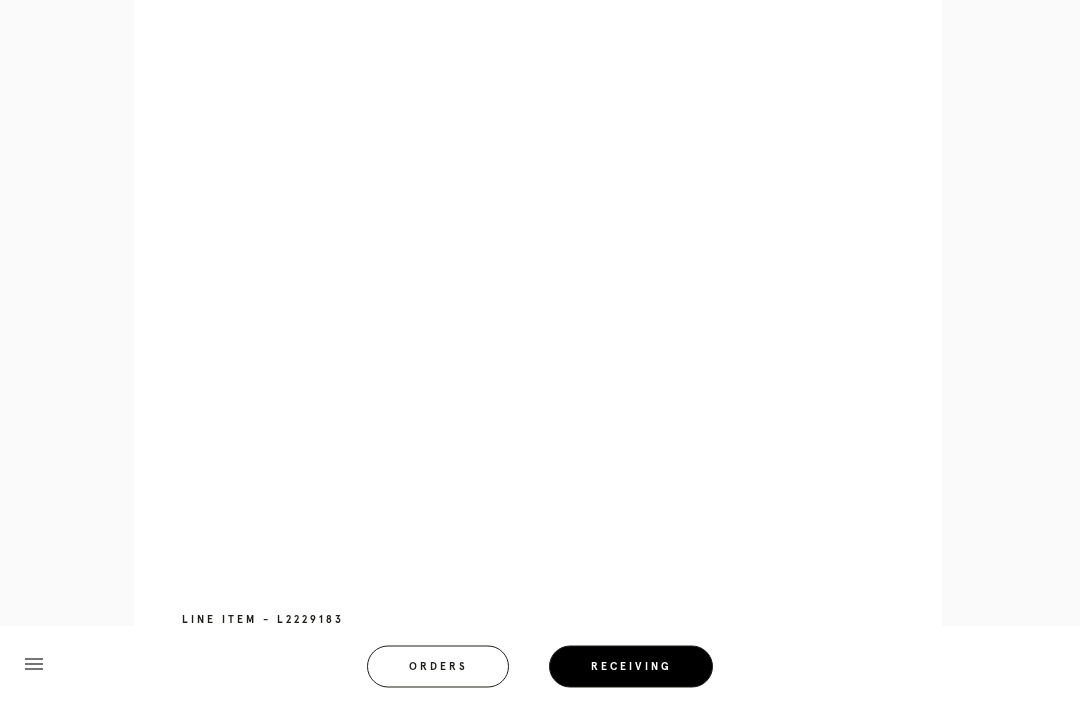 scroll, scrollTop: 1034, scrollLeft: 0, axis: vertical 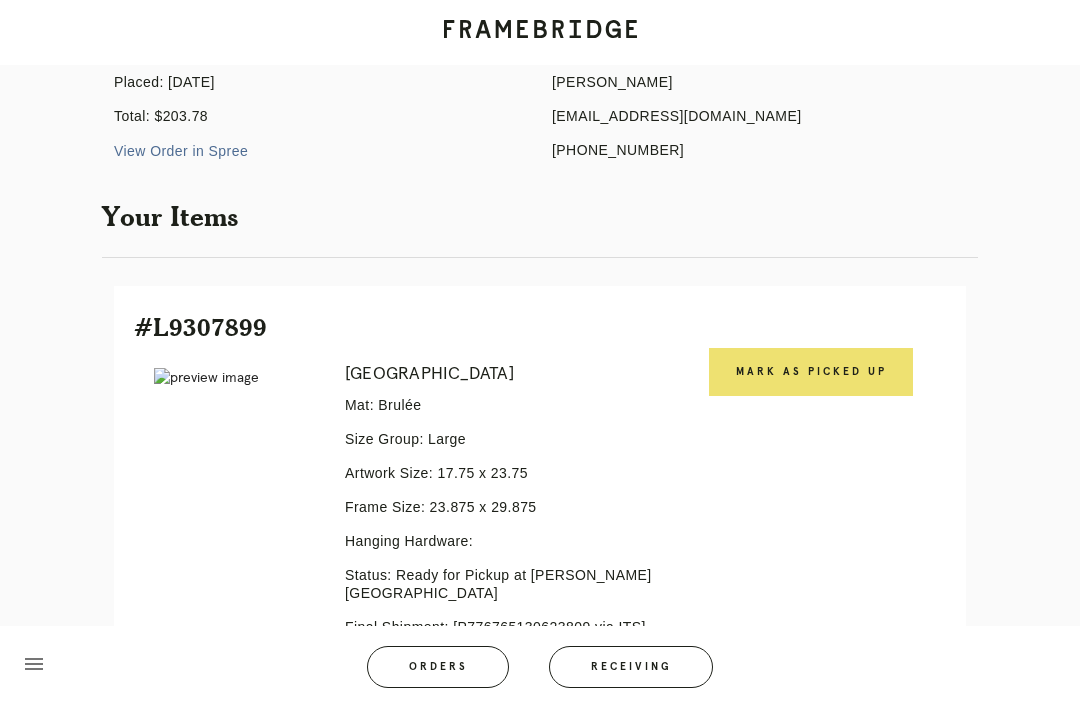 click on "Mark as Picked Up" at bounding box center (811, 372) 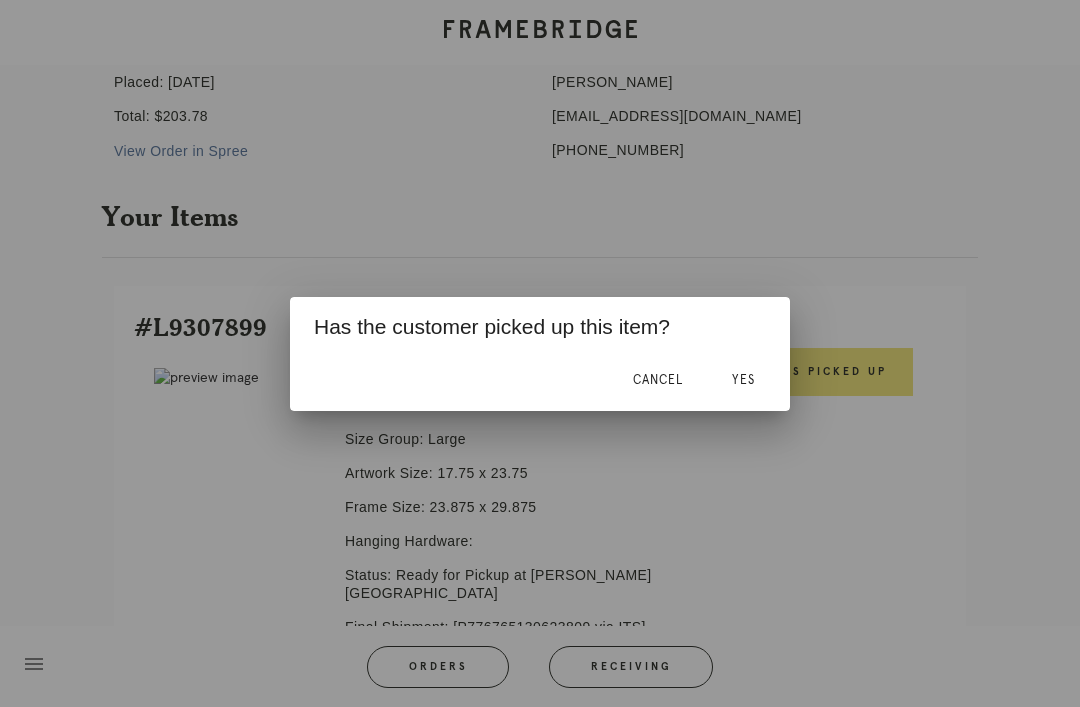 click on "Yes" at bounding box center [743, 381] 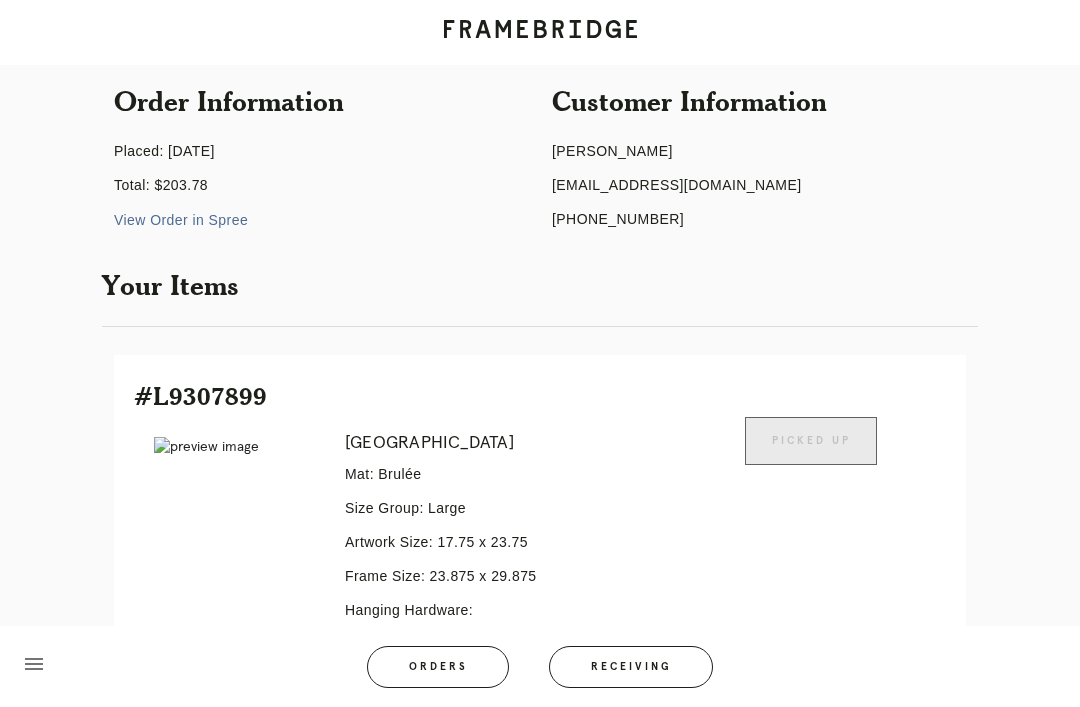 scroll, scrollTop: 0, scrollLeft: 0, axis: both 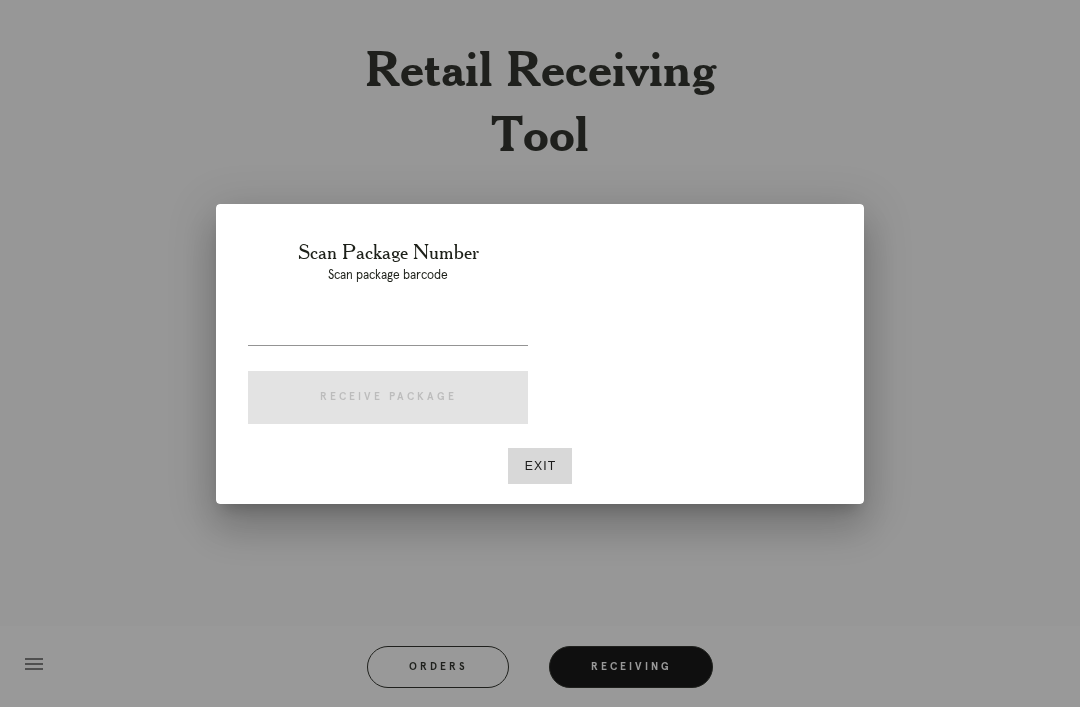 click at bounding box center (388, 329) 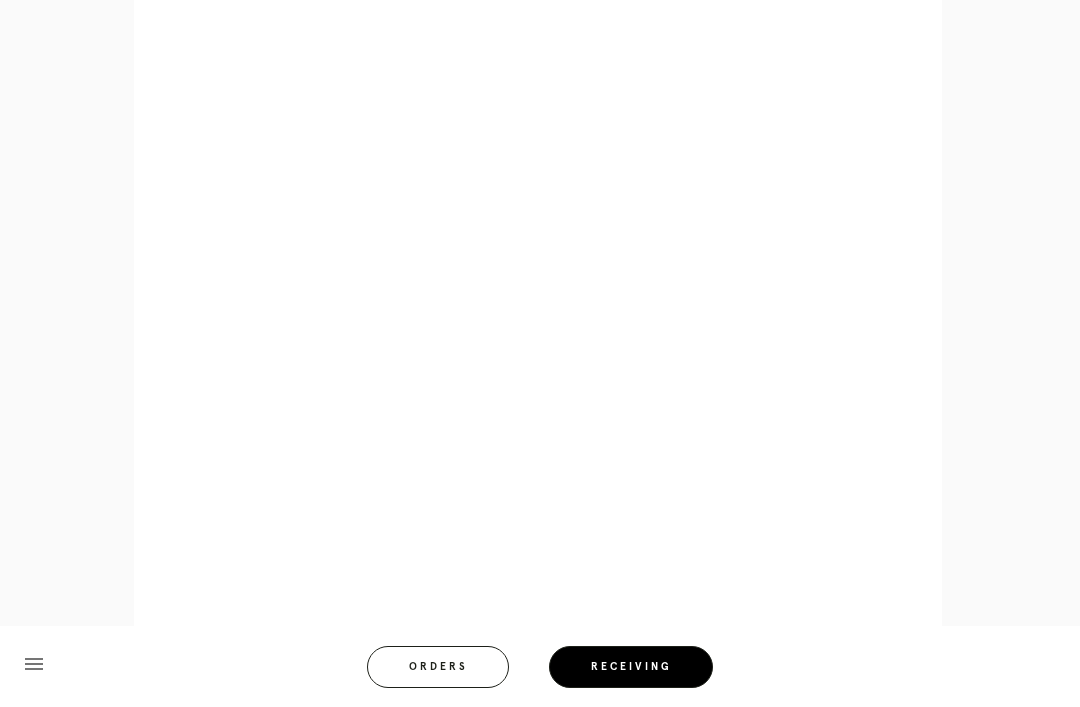 scroll, scrollTop: 1642, scrollLeft: 0, axis: vertical 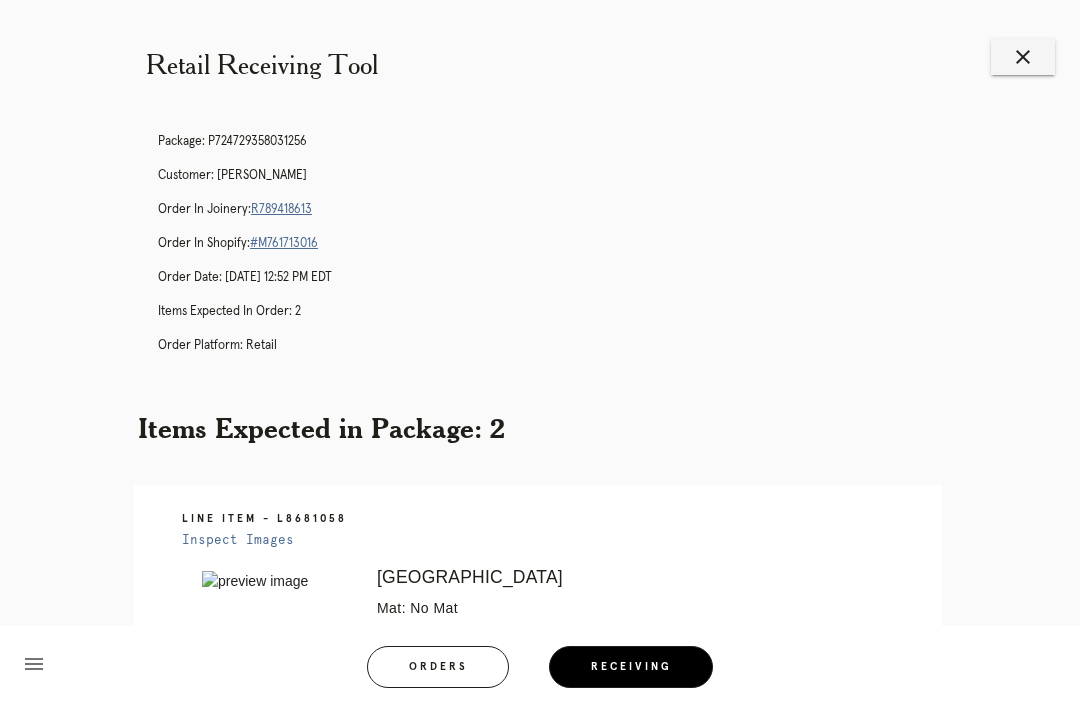 click on "R789418613" at bounding box center [281, 209] 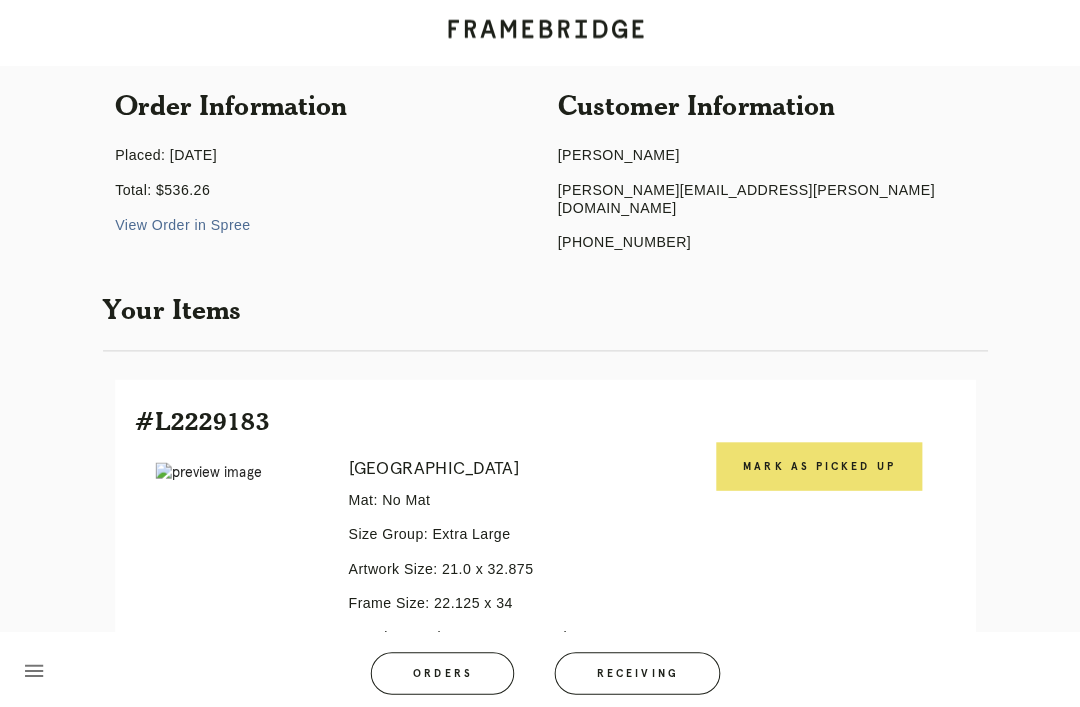 scroll, scrollTop: 0, scrollLeft: 0, axis: both 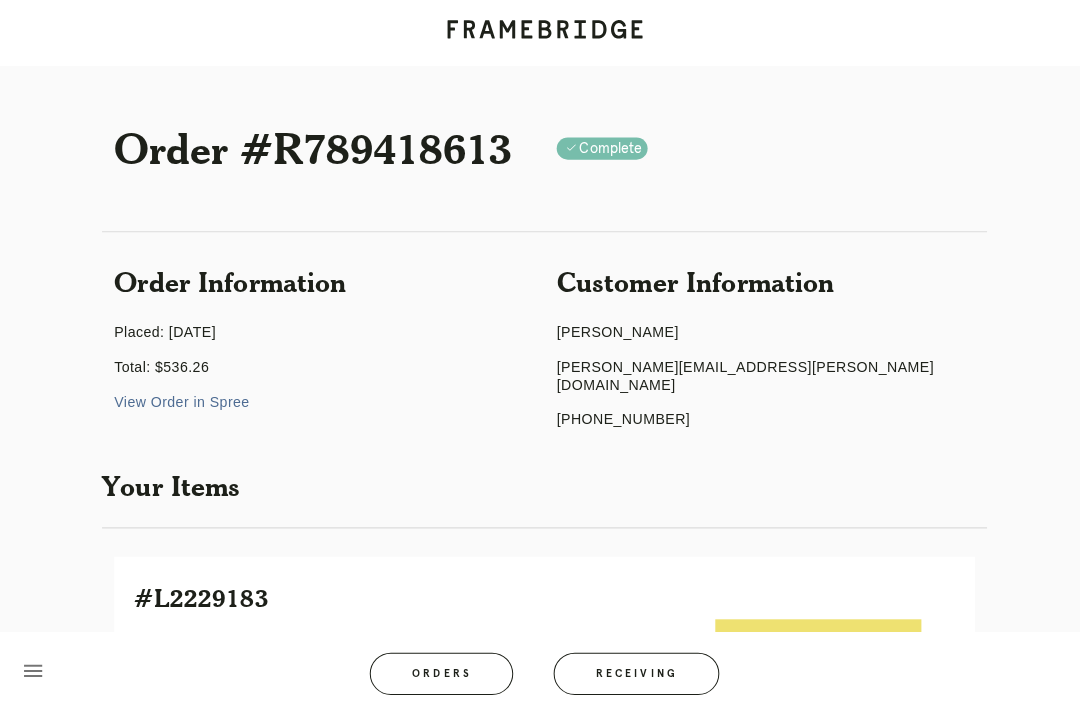 click on "Receiving" at bounding box center [631, 667] 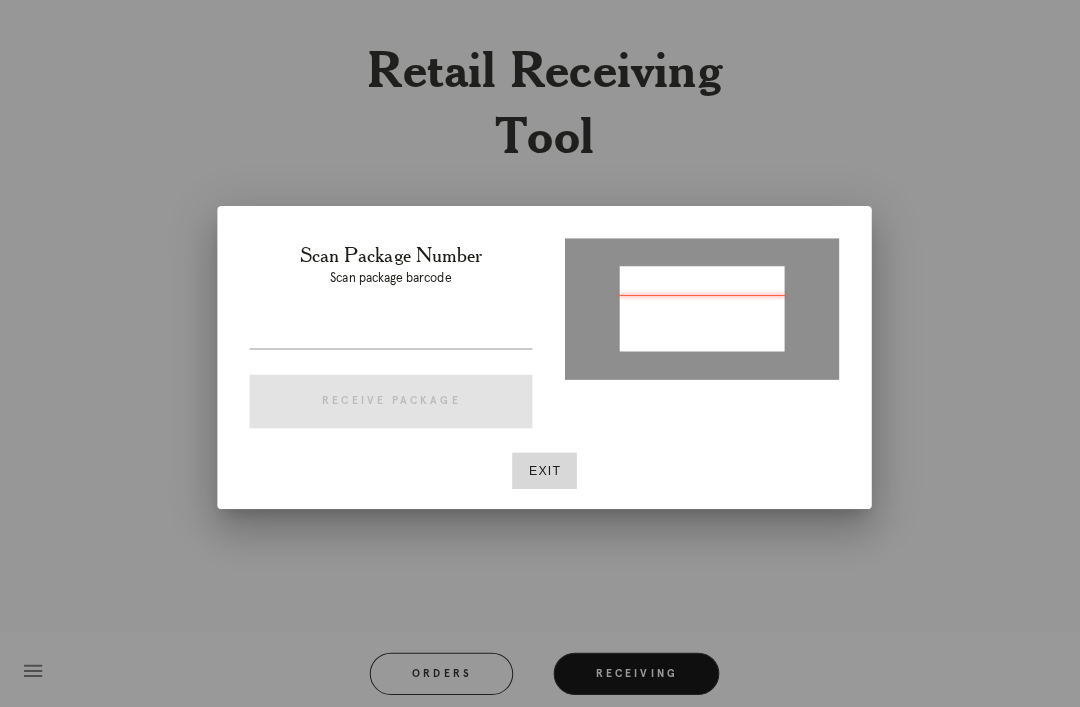 type on "P576384551286329" 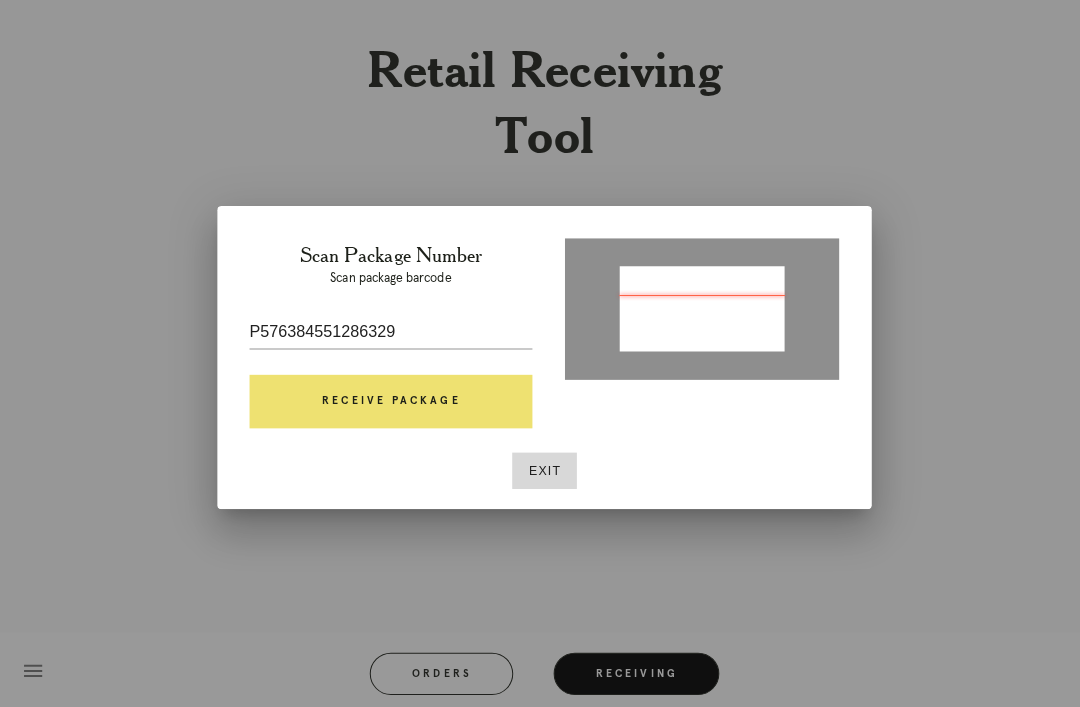 click on "Receive Package" at bounding box center (388, 398) 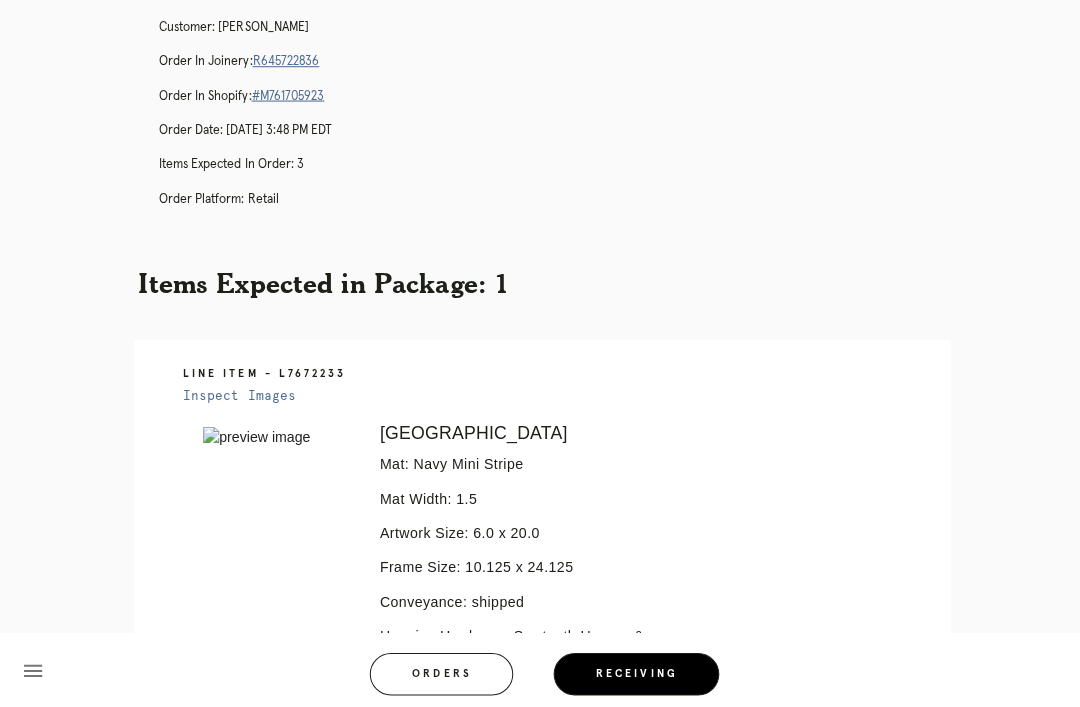 scroll, scrollTop: 112, scrollLeft: 0, axis: vertical 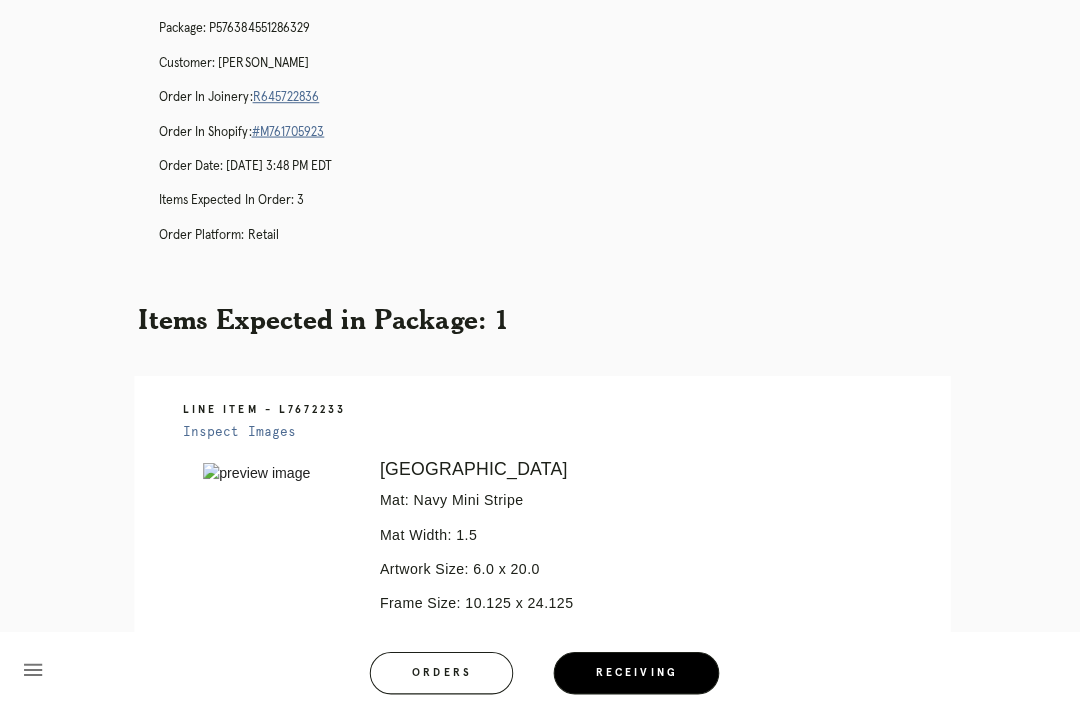 click on "R645722836" at bounding box center [284, 97] 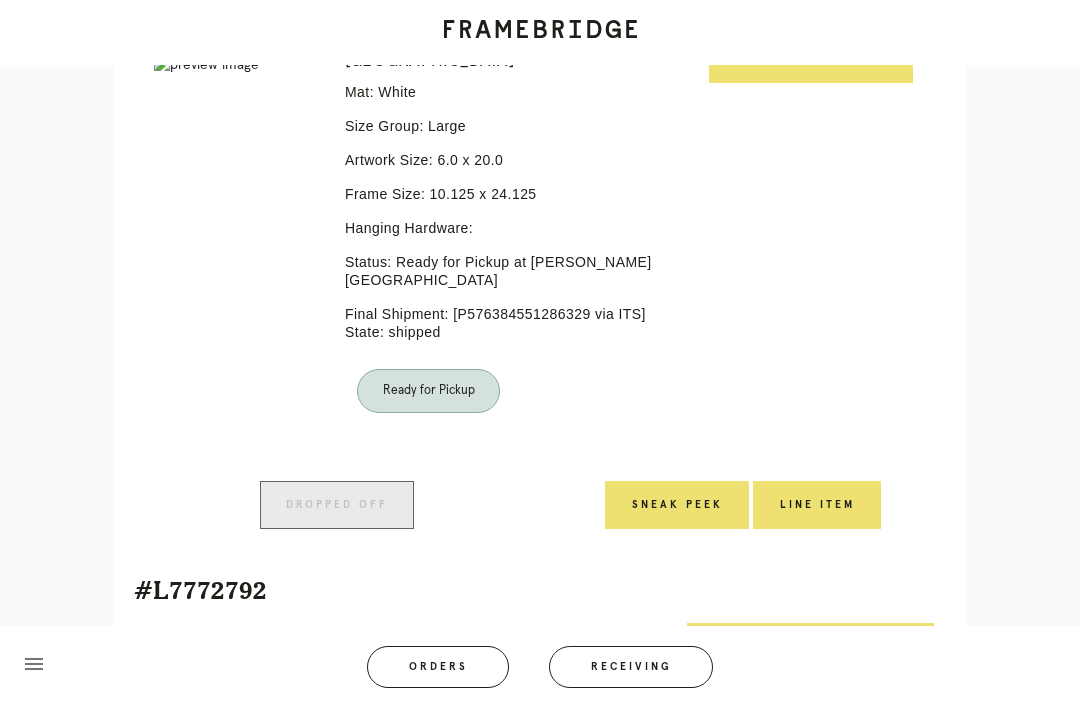 scroll, scrollTop: 1073, scrollLeft: 0, axis: vertical 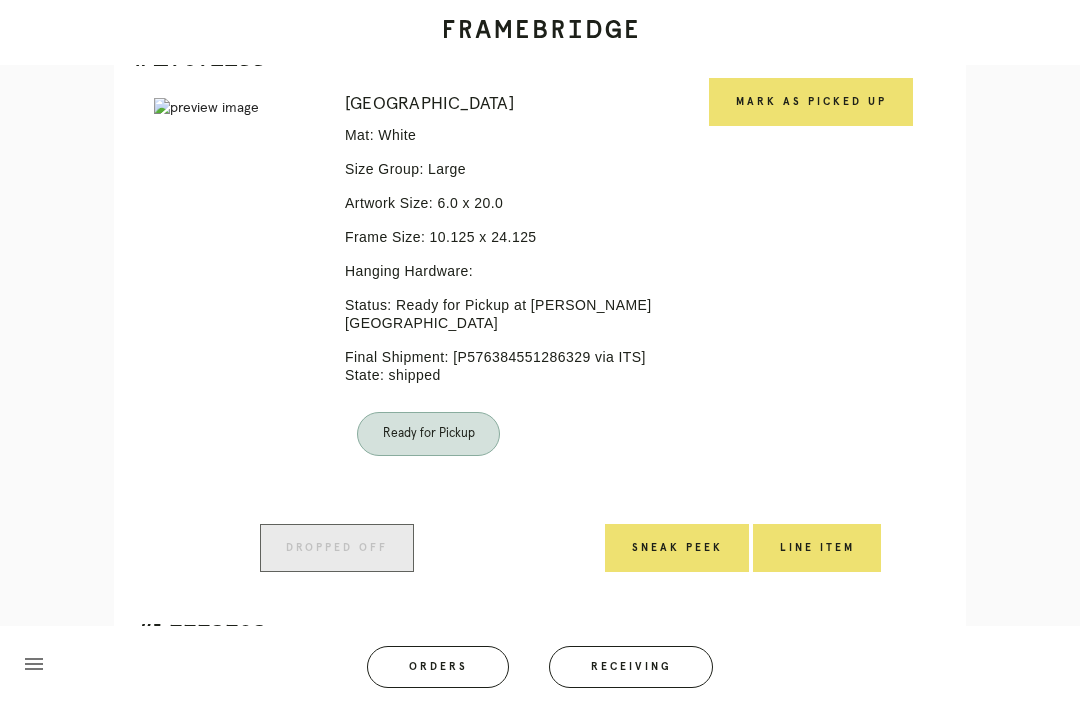 click on "Mark as Picked Up" at bounding box center [811, 102] 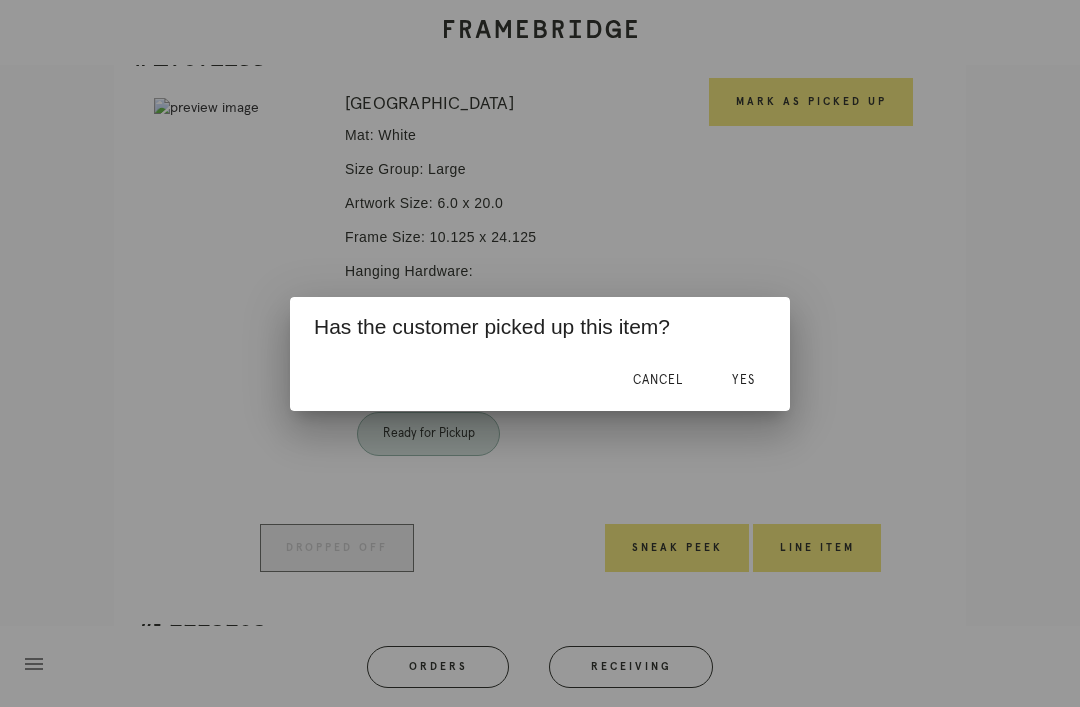 click on "Yes" at bounding box center [743, 381] 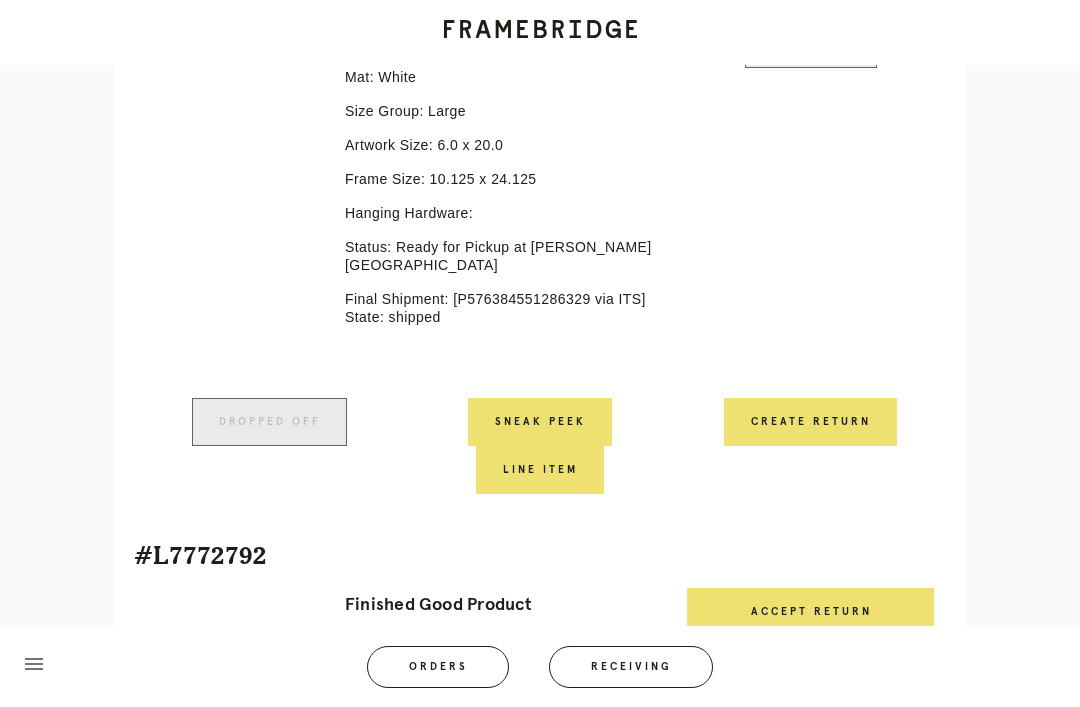 scroll, scrollTop: 1137, scrollLeft: 0, axis: vertical 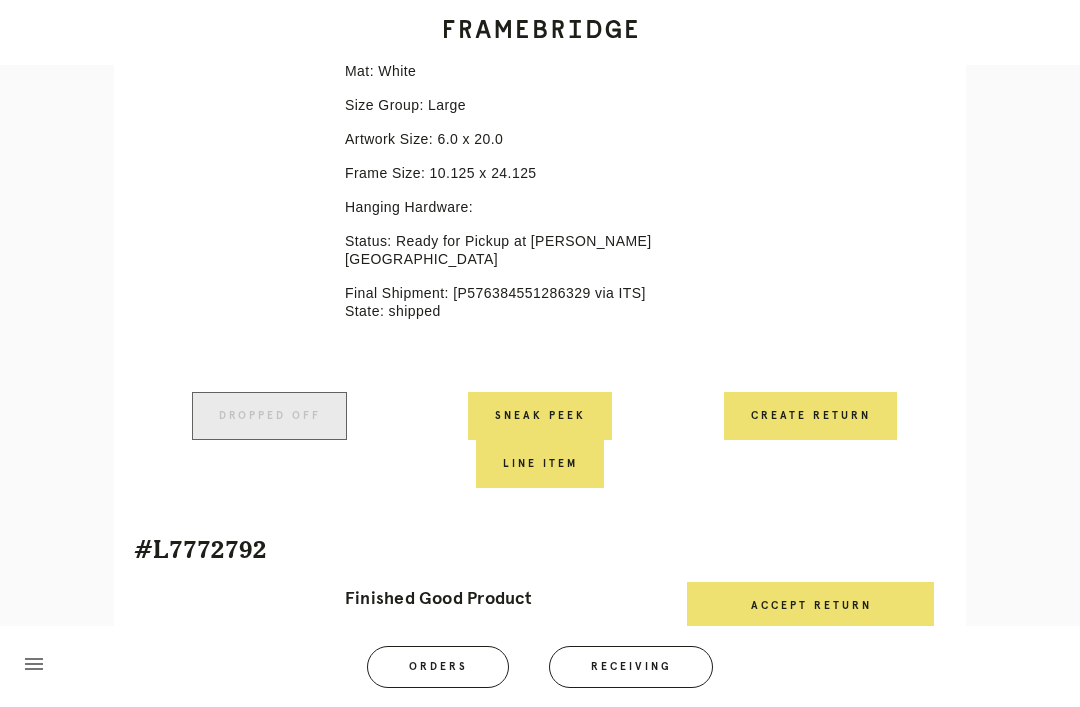 click on "Receiving" at bounding box center [631, 667] 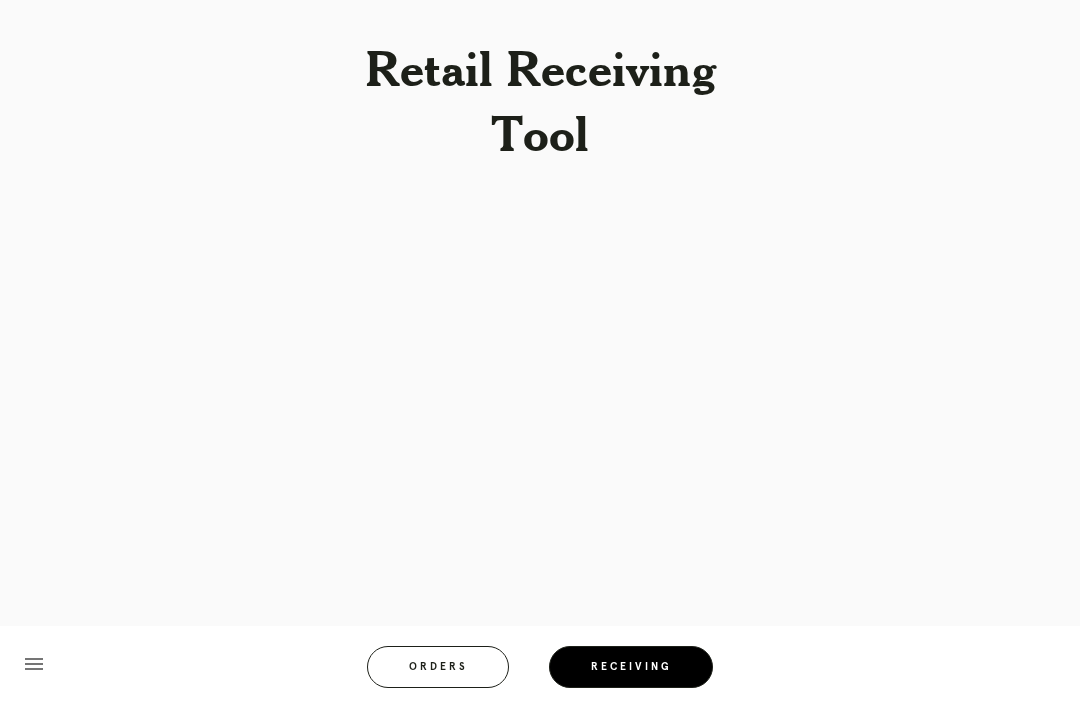 scroll, scrollTop: 64, scrollLeft: 0, axis: vertical 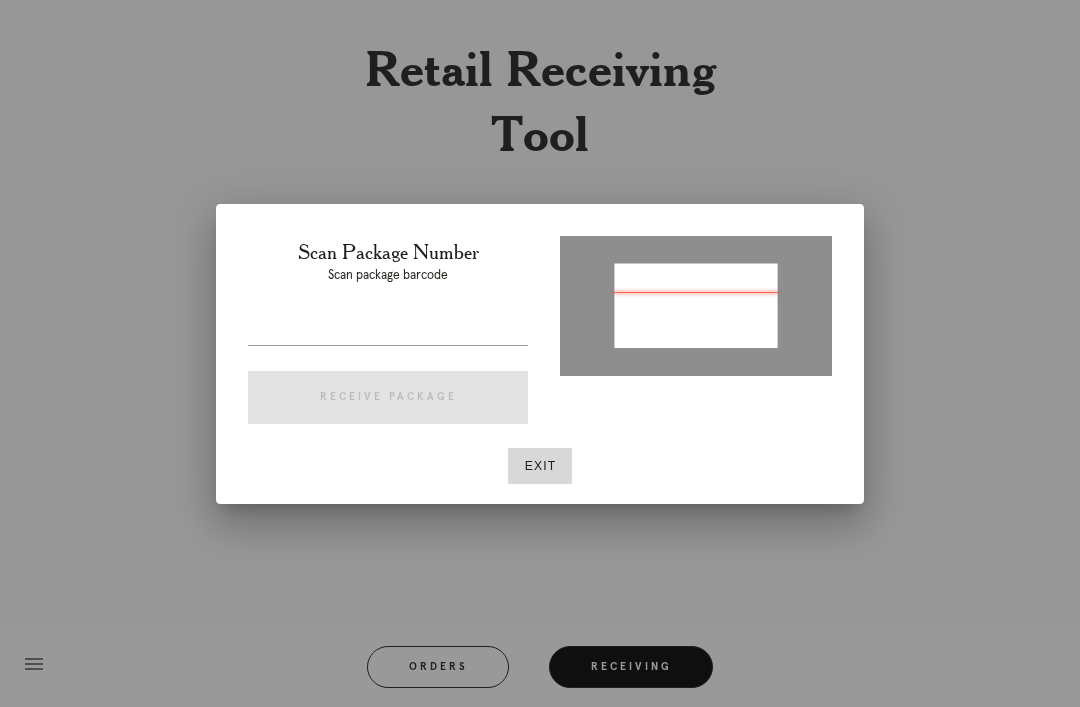 type on "P534318871278029" 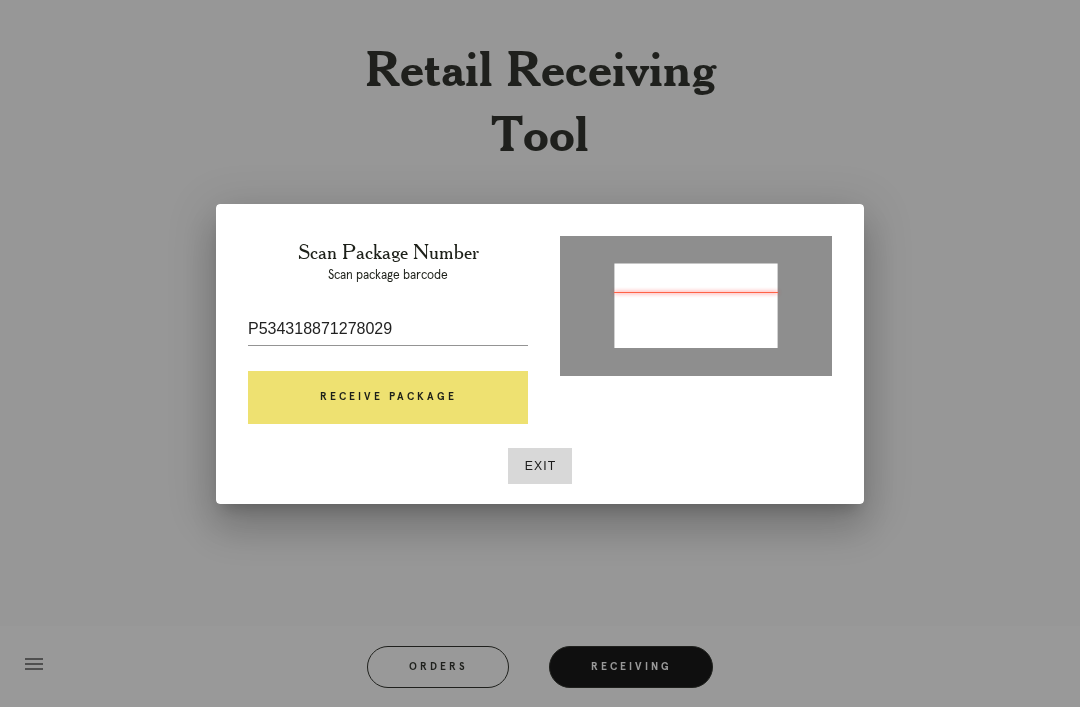 click on "Receive Package" at bounding box center [388, 398] 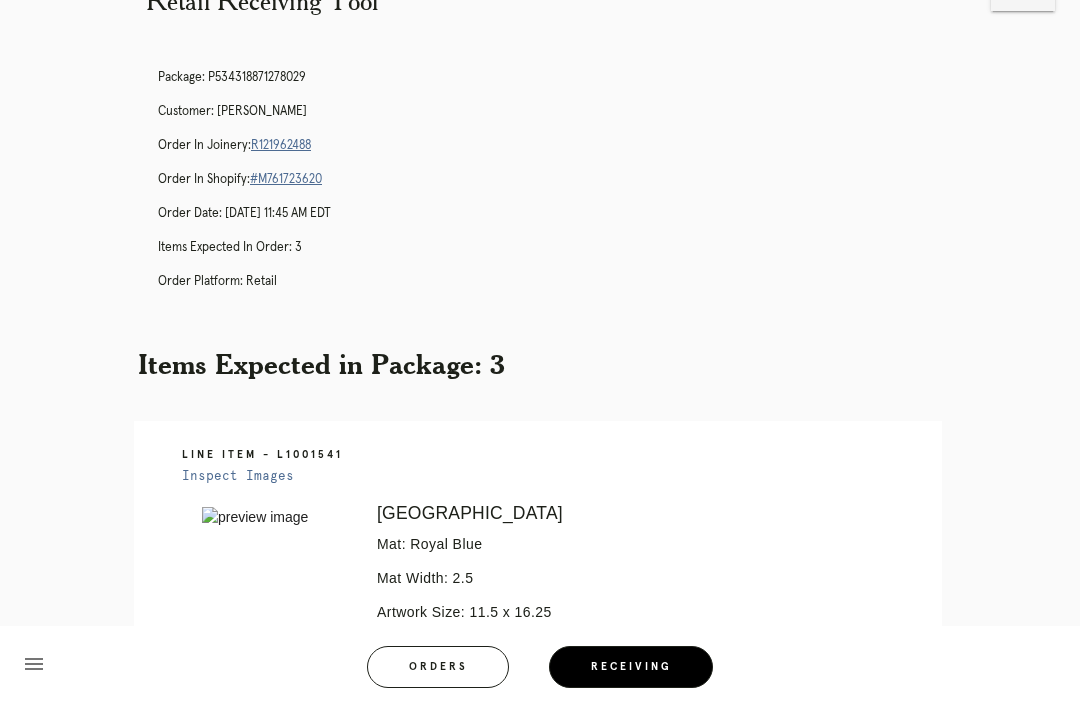 click at bounding box center (275, 517) 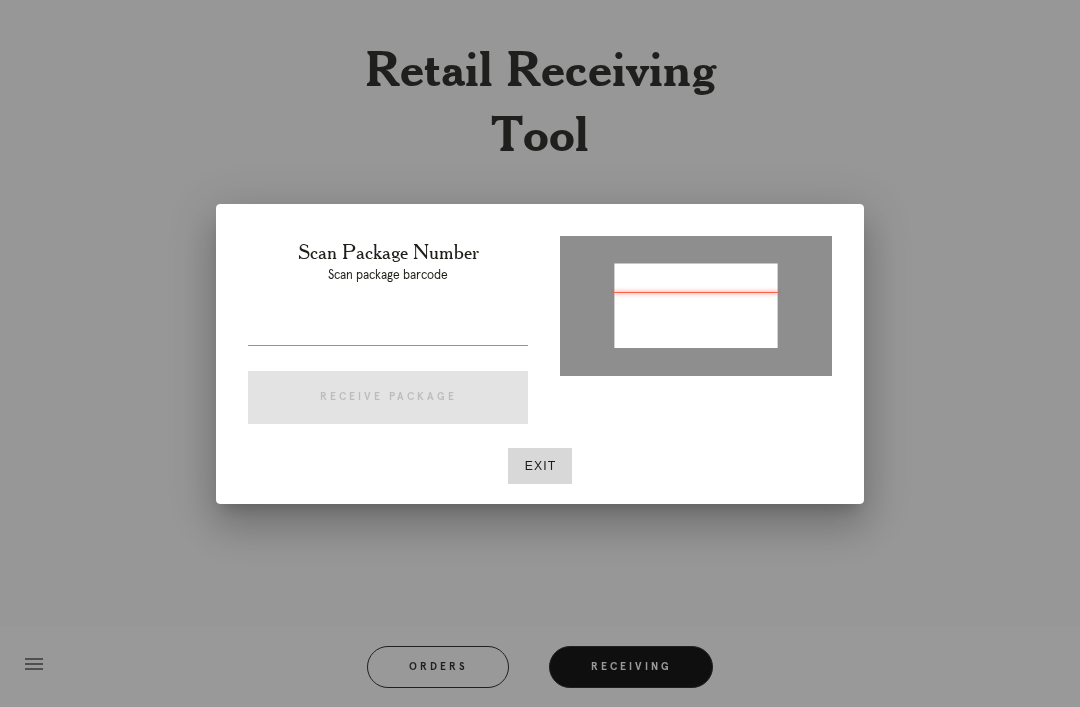 scroll, scrollTop: 64, scrollLeft: 0, axis: vertical 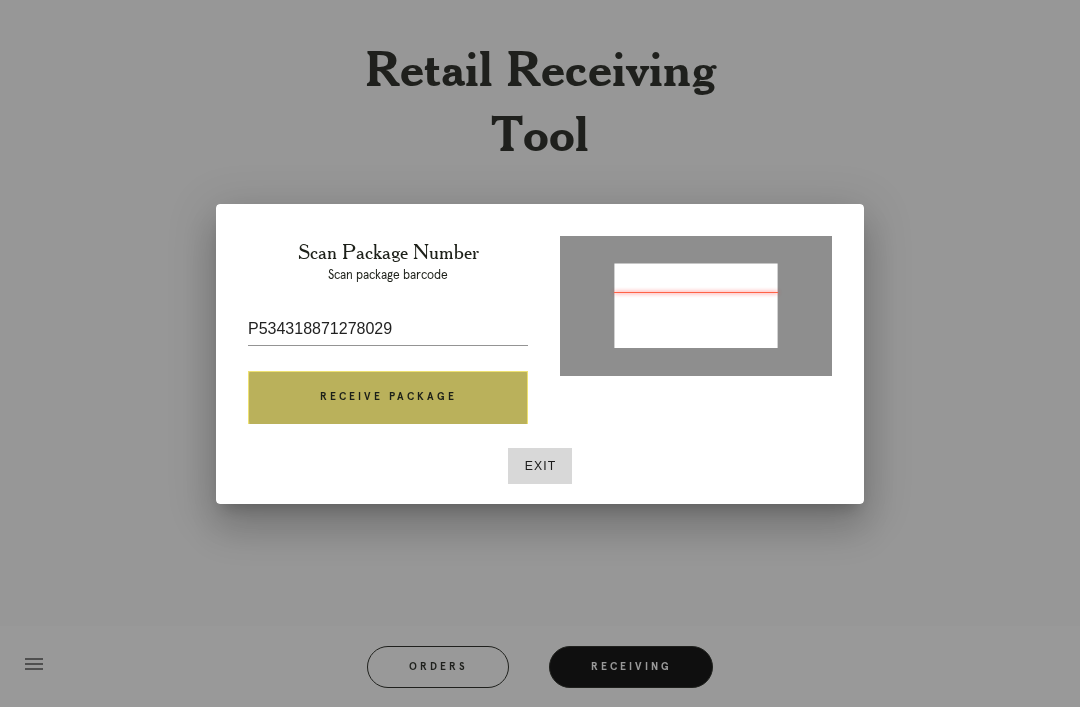 click on "Receive Package" at bounding box center [388, 398] 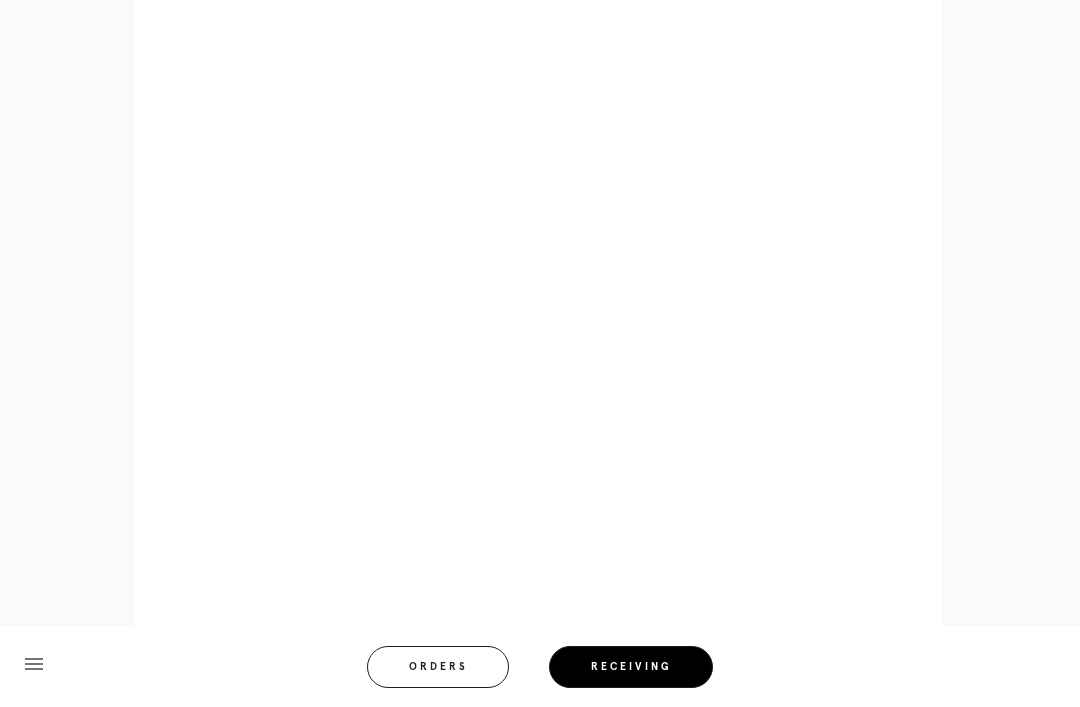 scroll, scrollTop: 1440, scrollLeft: 0, axis: vertical 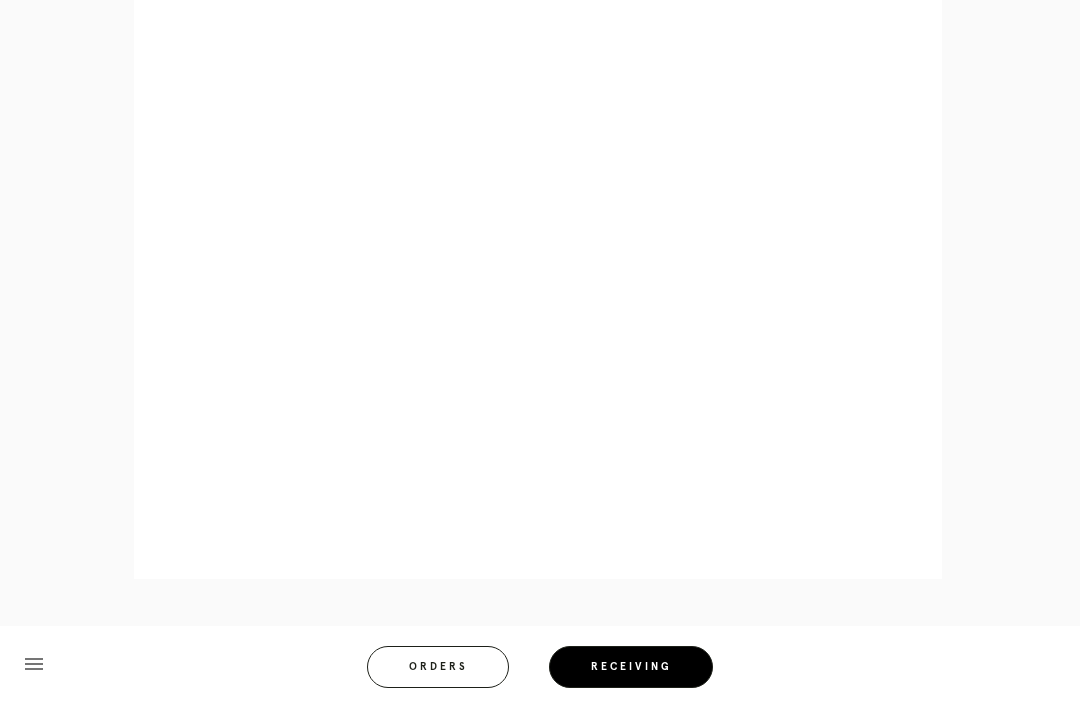 click on "menu
Orders
Receiving
Logged in as:   [PERSON_NAME][EMAIL_ADDRESS][DOMAIN_NAME]   [PERSON_NAME] Park
Logout" at bounding box center [540, 673] 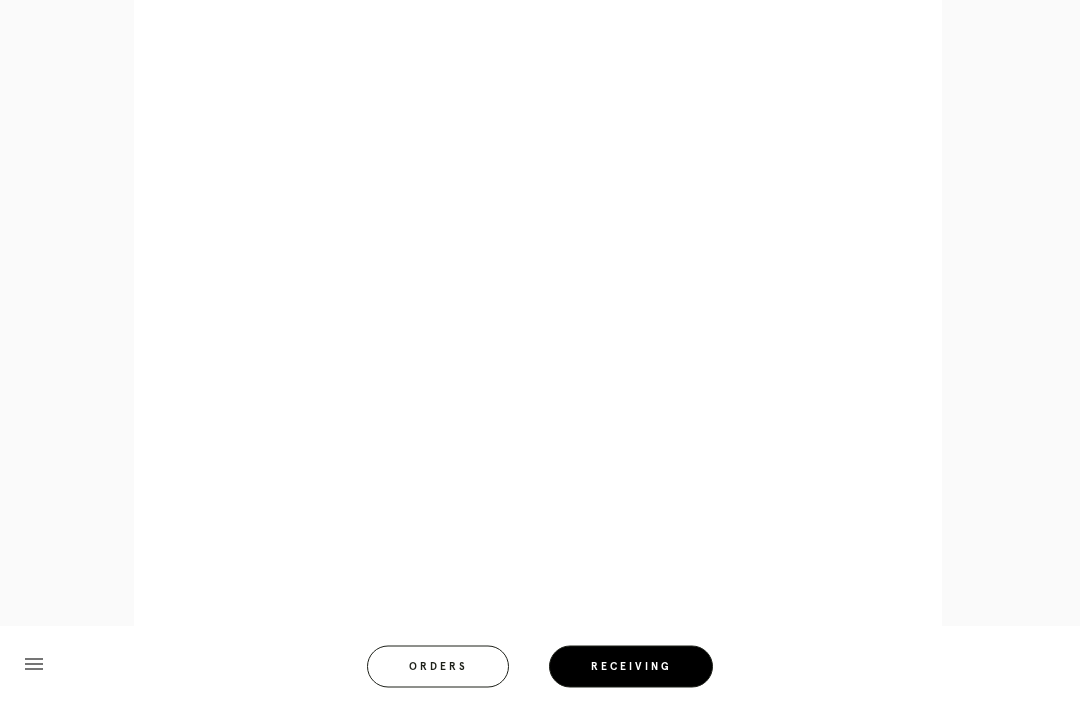 scroll, scrollTop: 883, scrollLeft: 0, axis: vertical 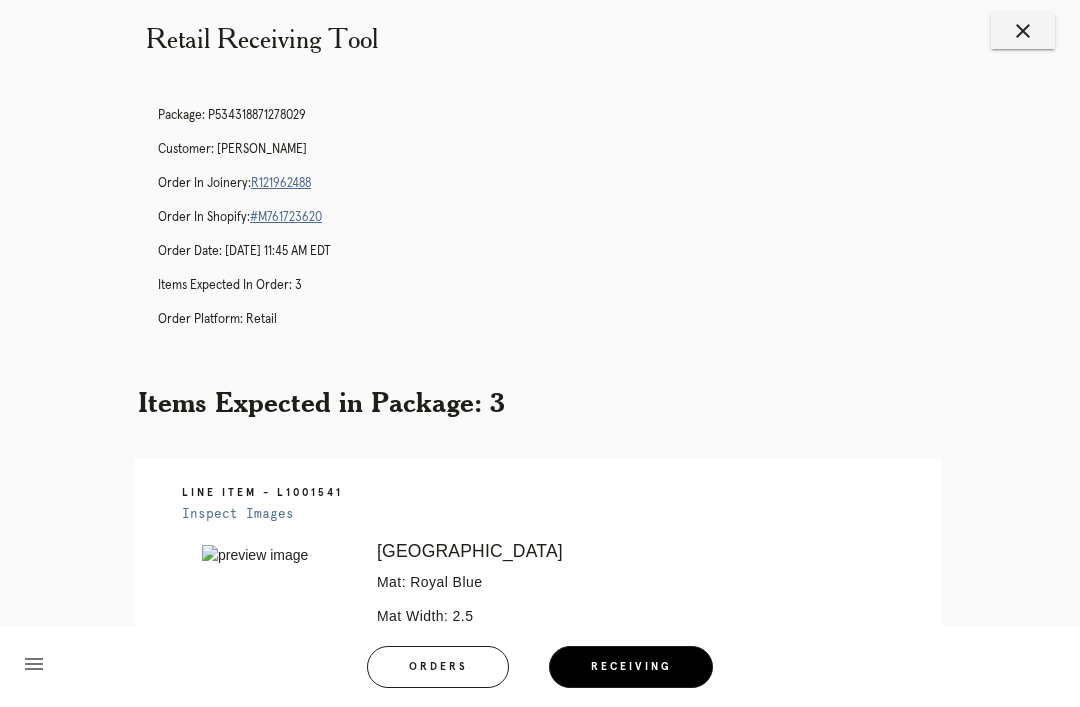 click on "R121962488" at bounding box center [281, 183] 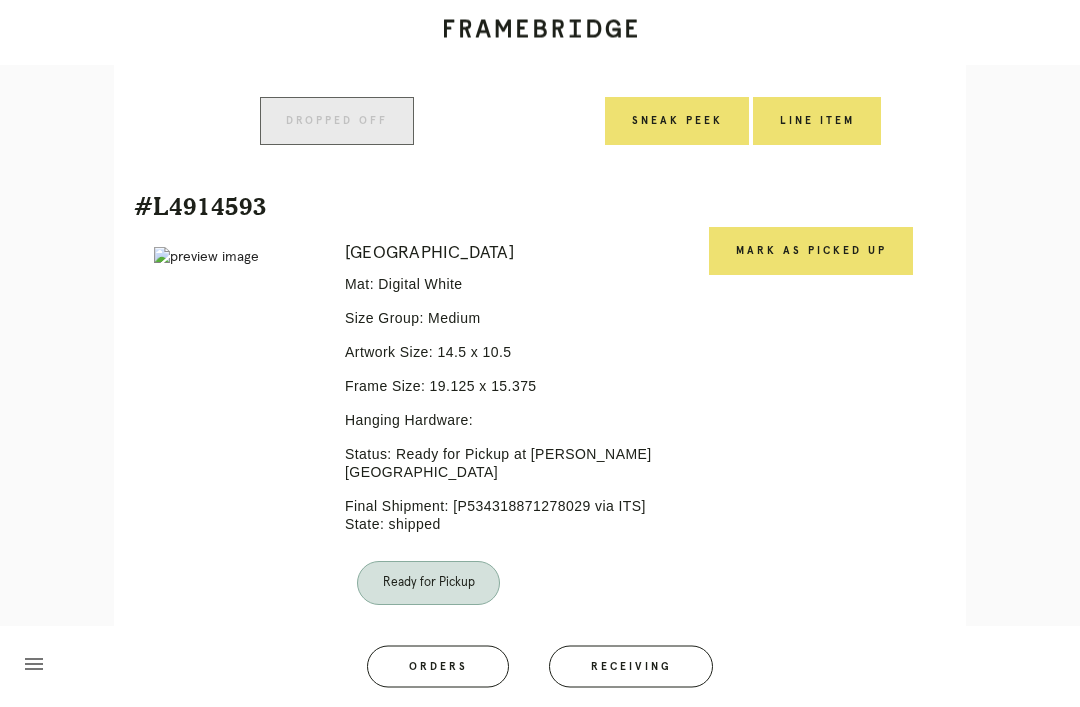scroll, scrollTop: 1553, scrollLeft: 0, axis: vertical 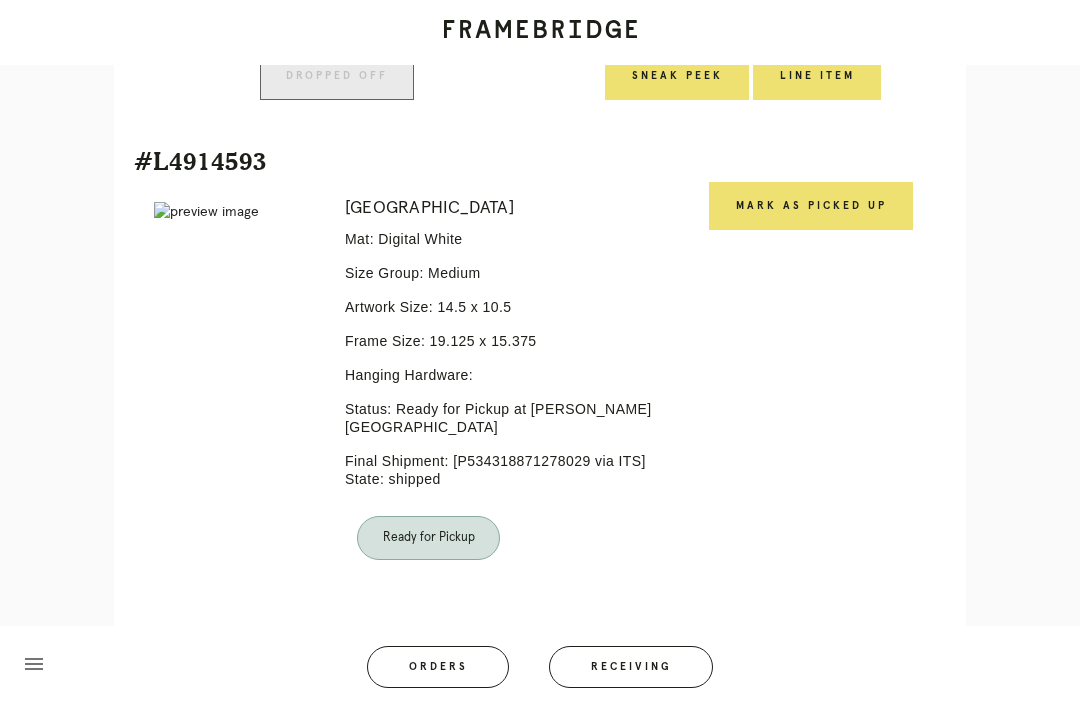 click on "Receiving" at bounding box center (631, 667) 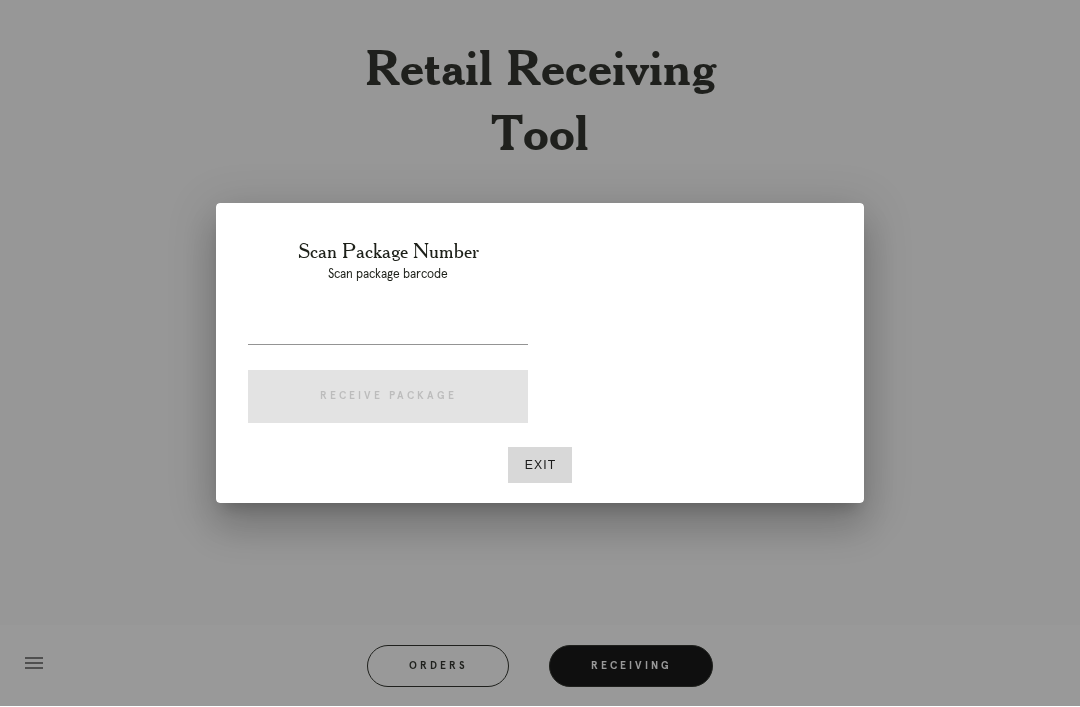 scroll, scrollTop: 64, scrollLeft: 0, axis: vertical 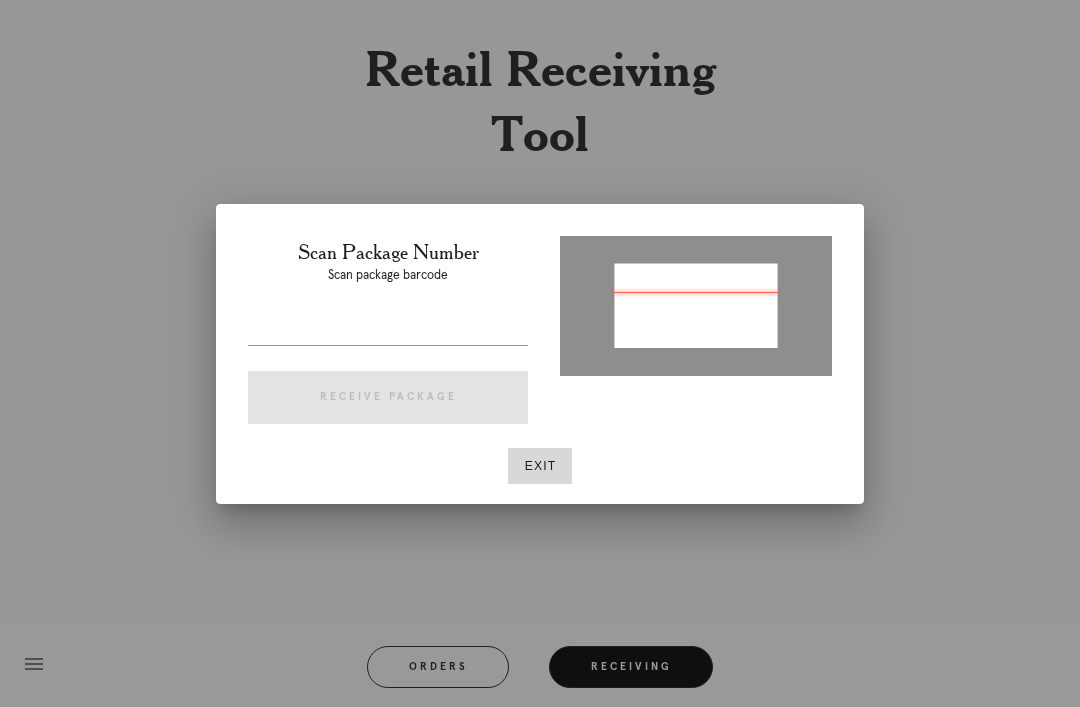 type on "P483205638844235" 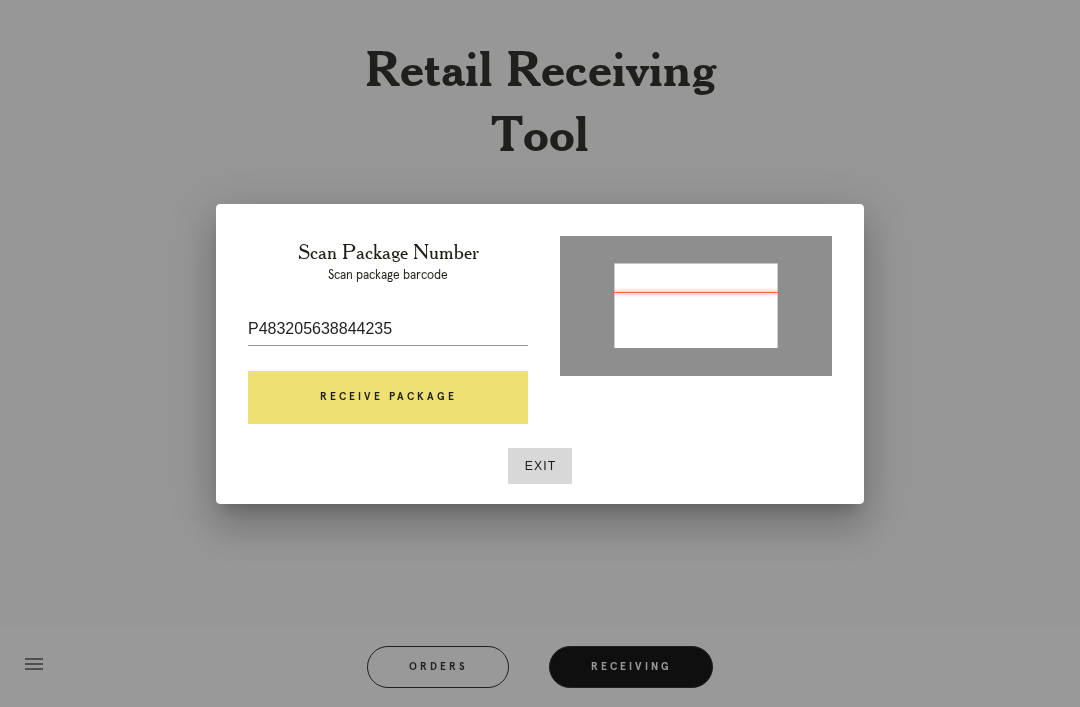 click on "Receive Package" at bounding box center (388, 398) 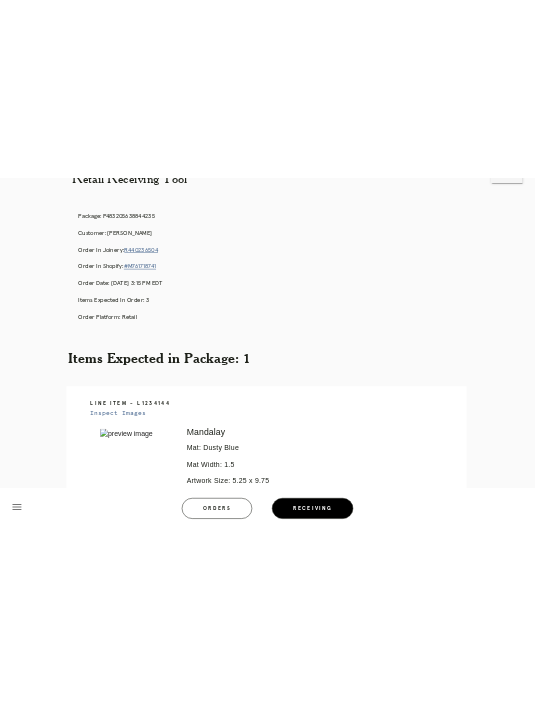 scroll, scrollTop: 0, scrollLeft: 0, axis: both 